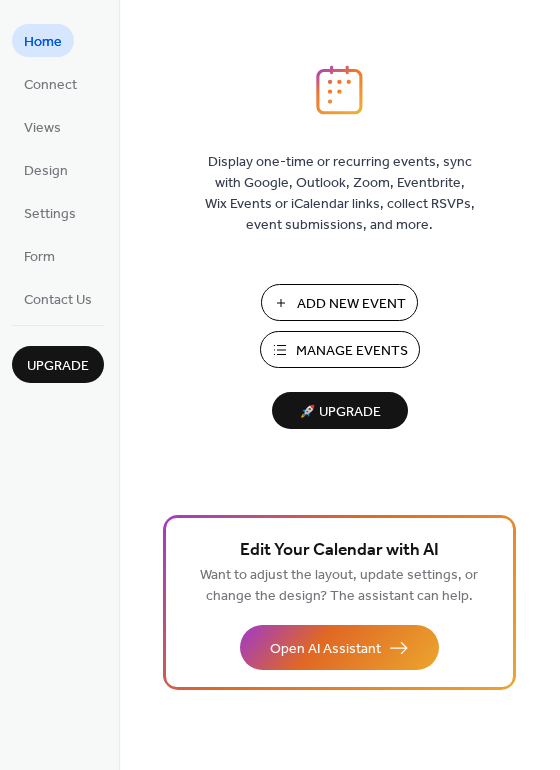 scroll, scrollTop: 0, scrollLeft: 0, axis: both 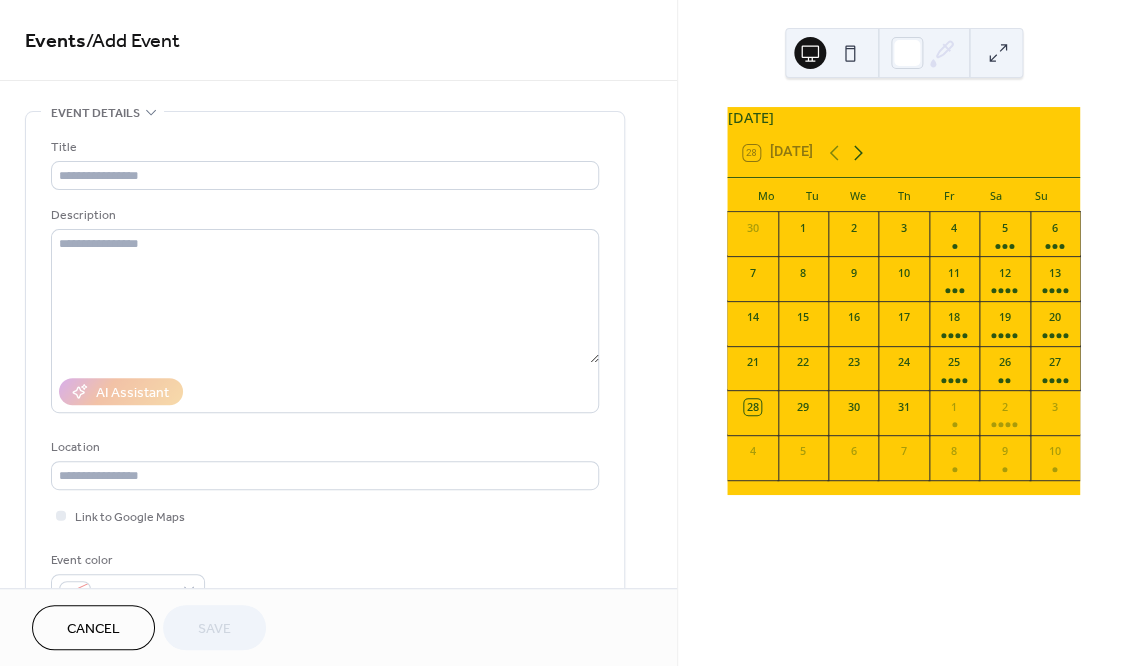 click 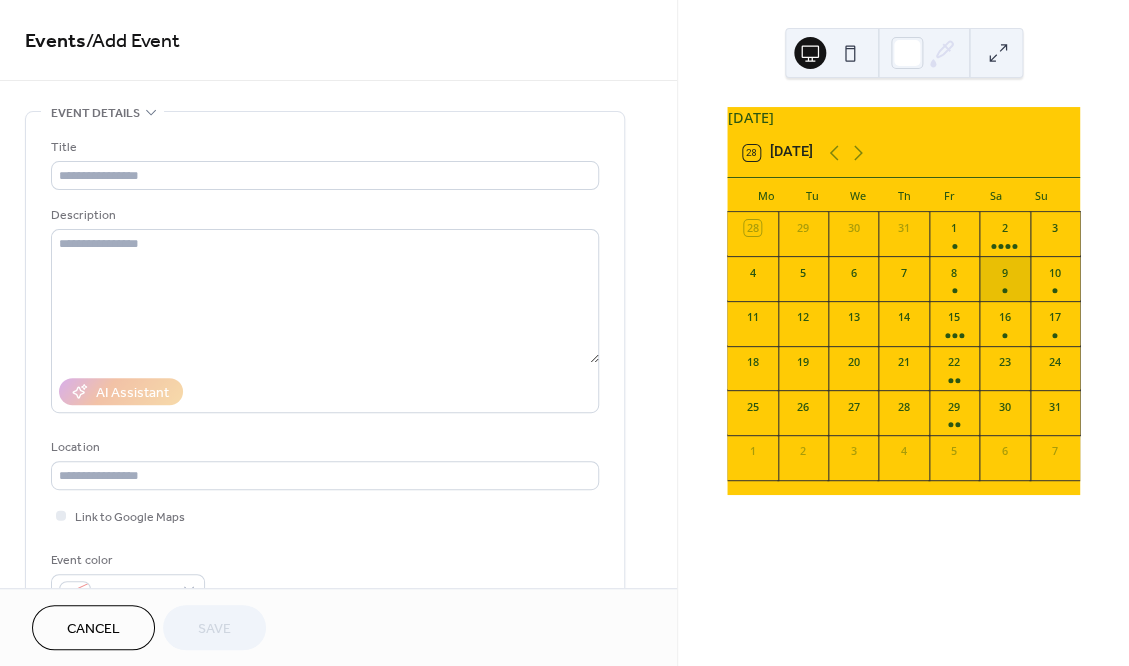 click on "9" at bounding box center [1004, 278] 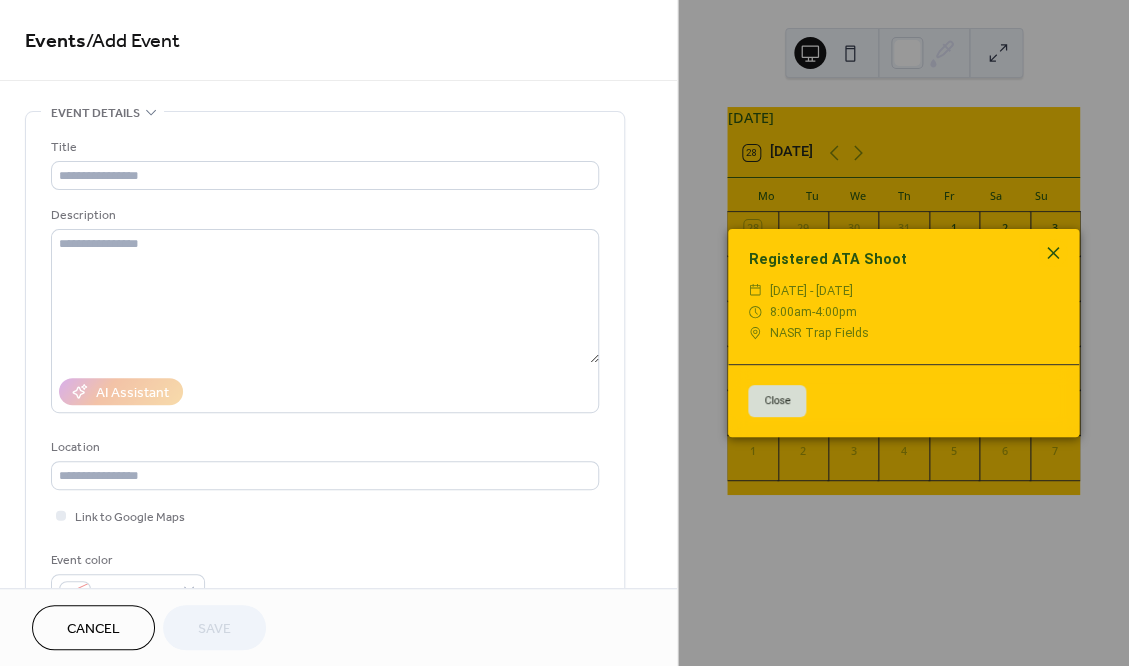 click 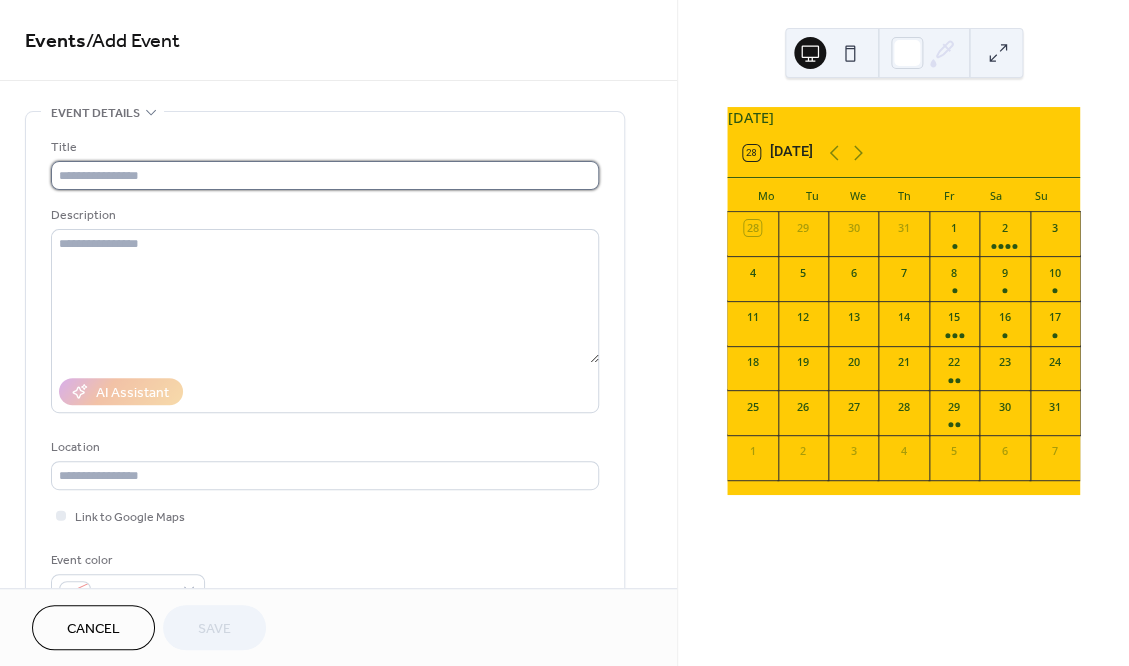 click at bounding box center [325, 175] 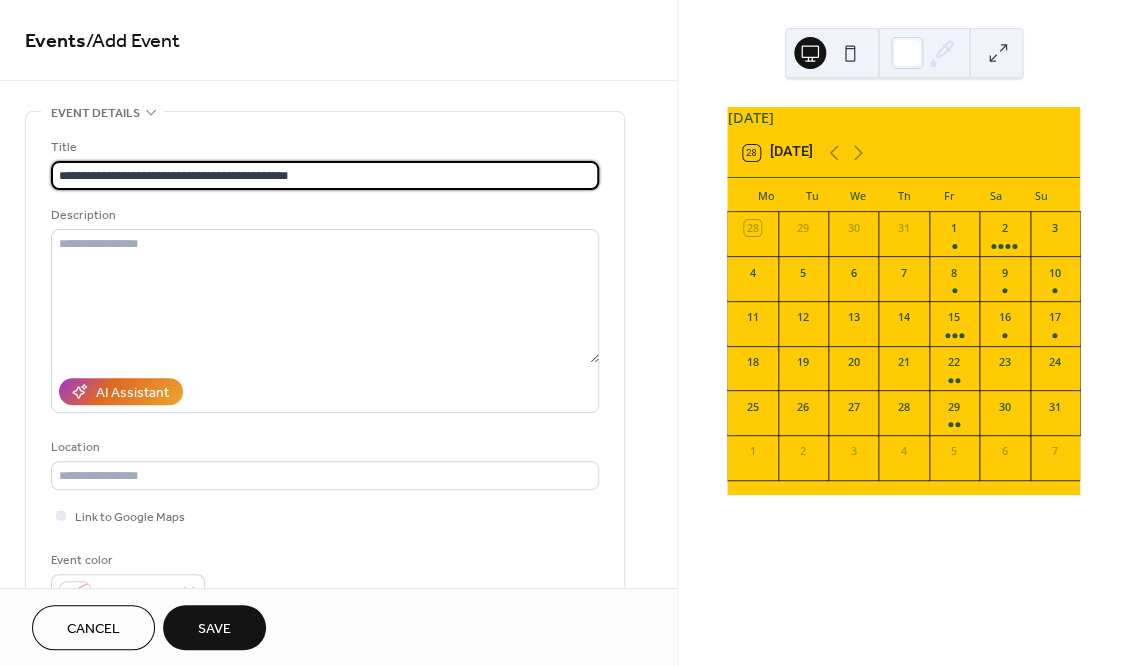 click on "**********" at bounding box center [325, 175] 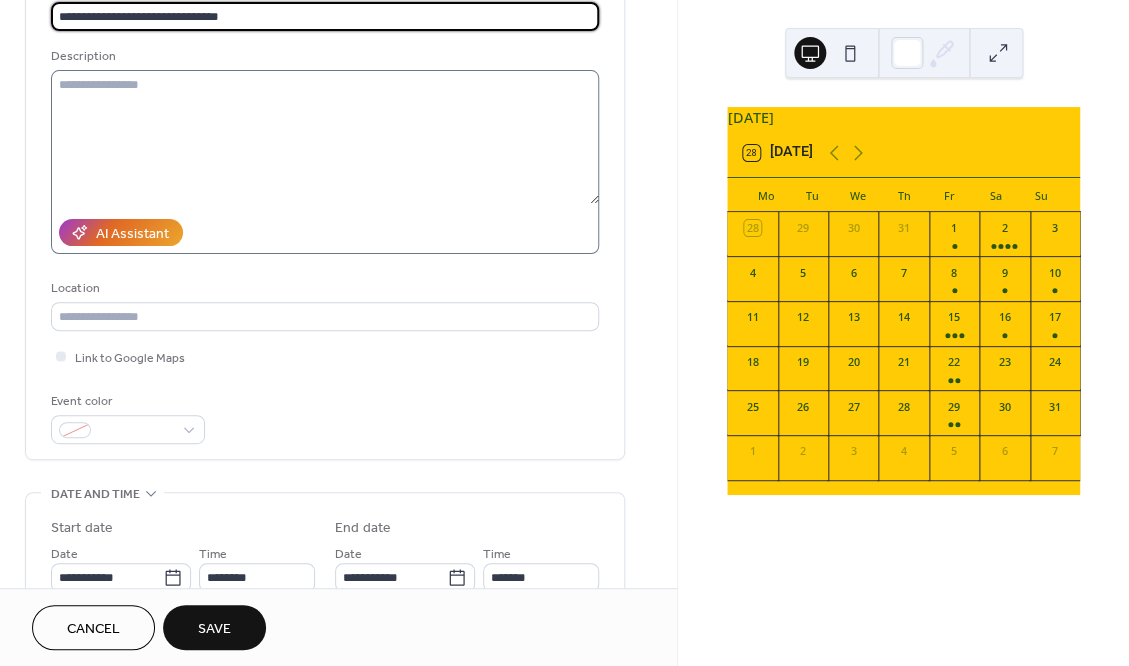 scroll, scrollTop: 171, scrollLeft: 0, axis: vertical 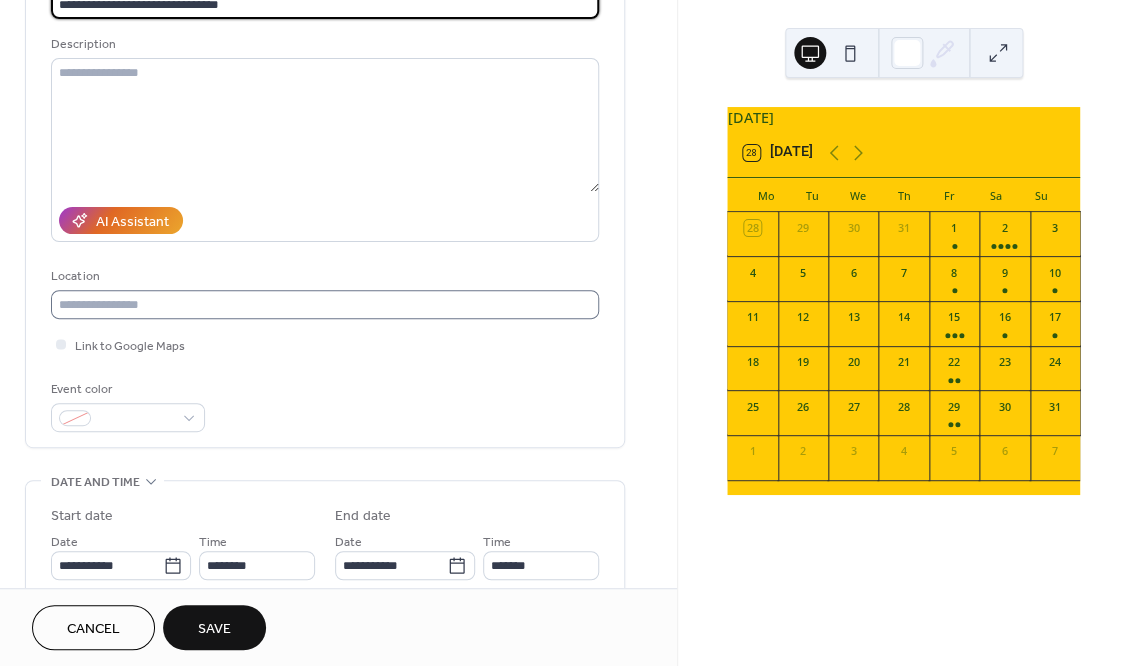 type on "**********" 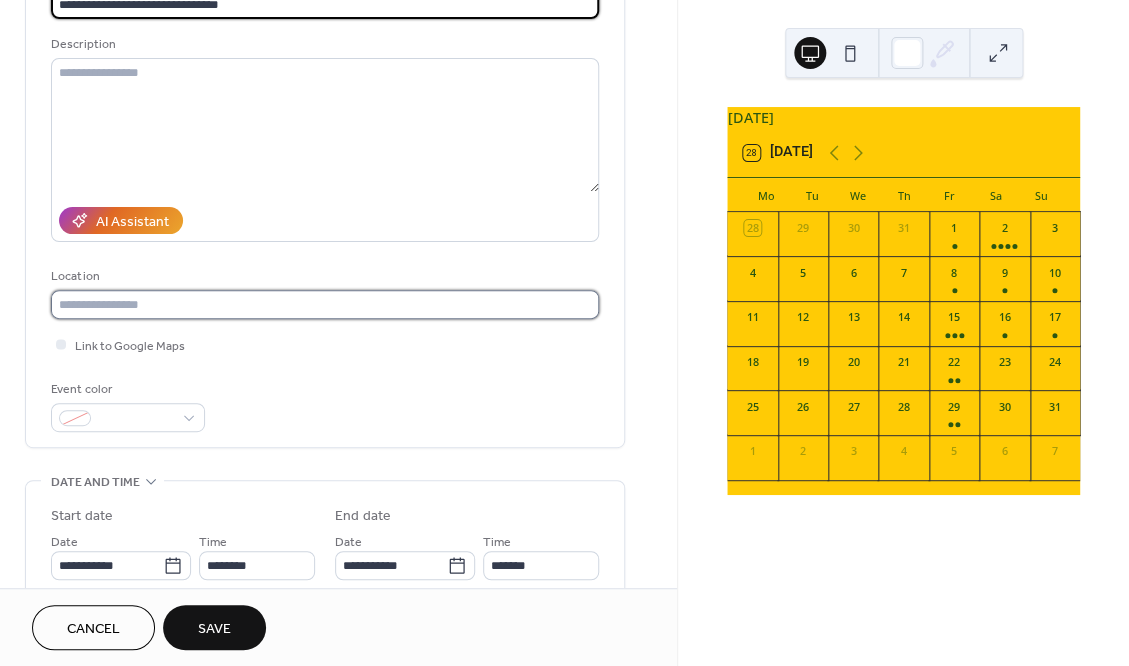 click at bounding box center [325, 304] 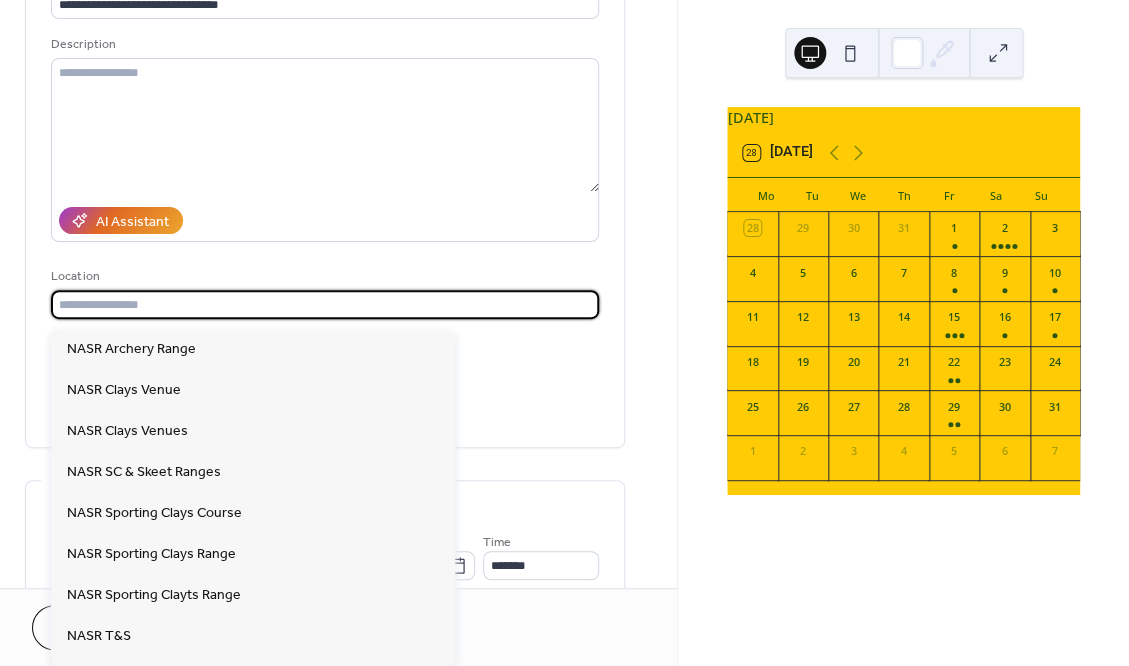 scroll, scrollTop: 1113, scrollLeft: 0, axis: vertical 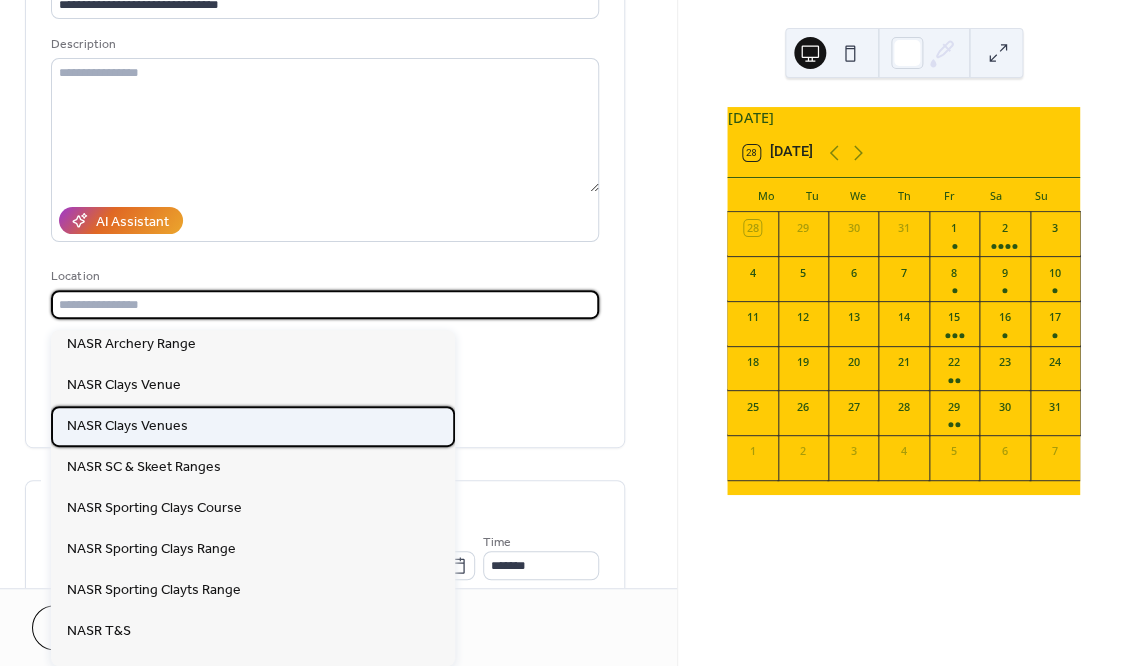 click on "NASR Clays Venues" at bounding box center [127, 426] 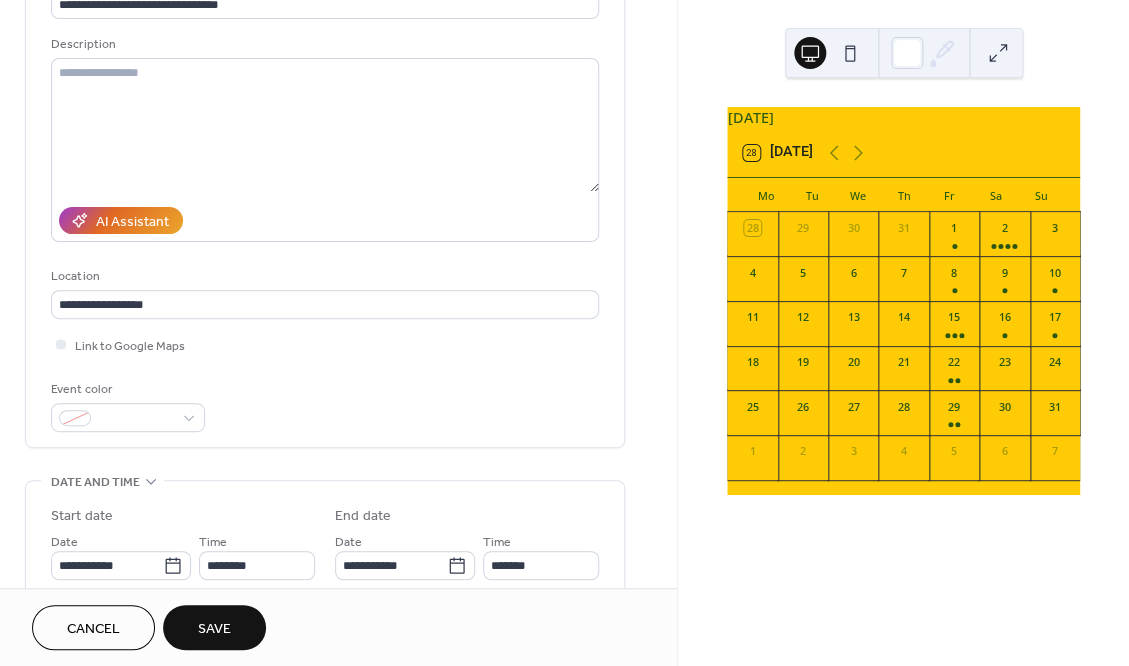 type on "**********" 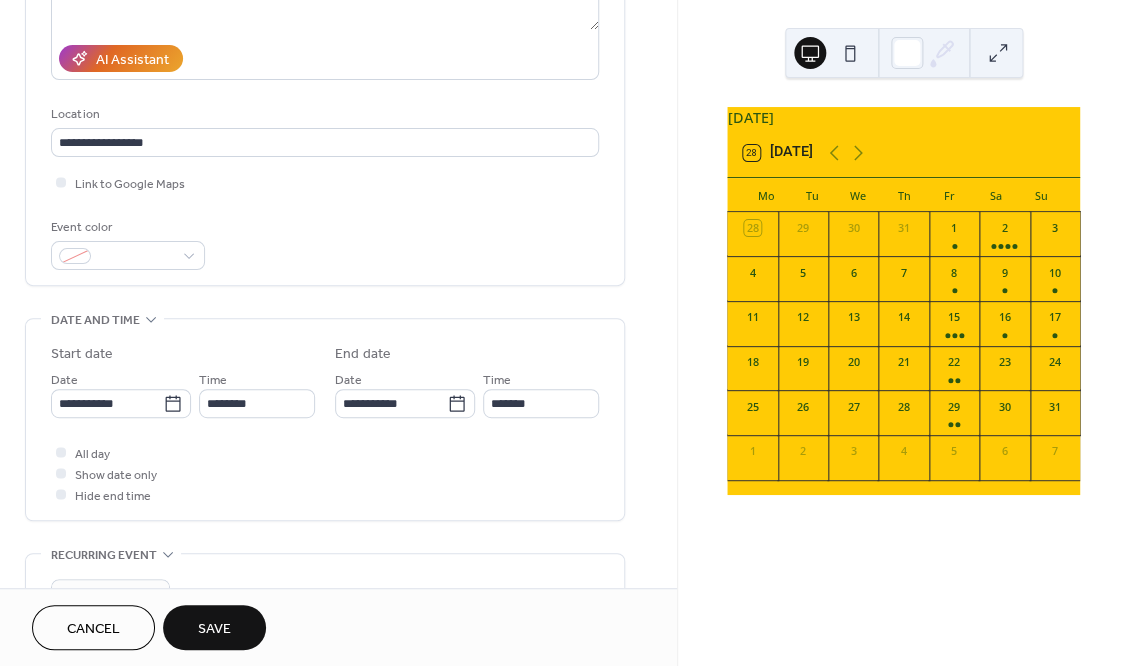 scroll, scrollTop: 340, scrollLeft: 0, axis: vertical 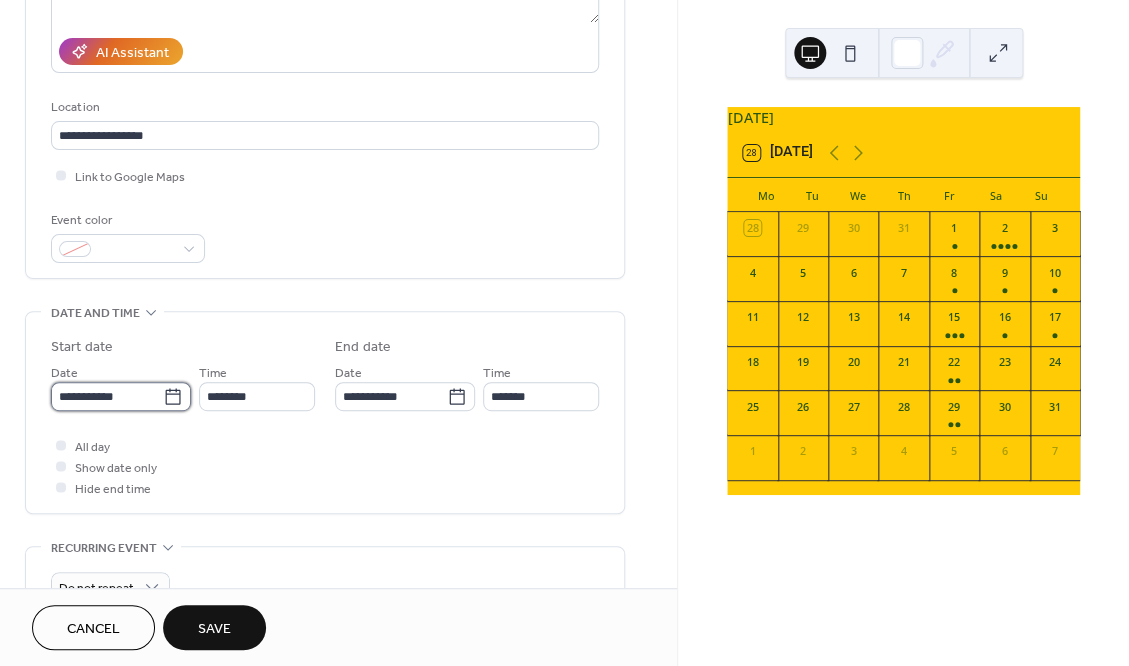 click on "**********" at bounding box center [107, 396] 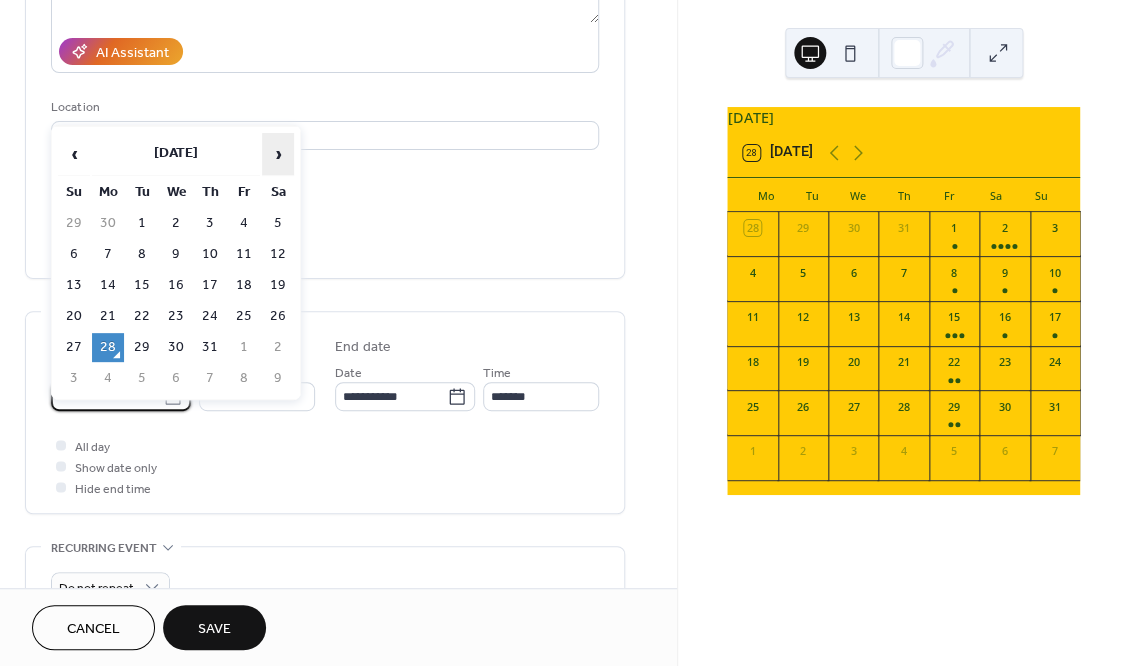 click on "›" at bounding box center (278, 154) 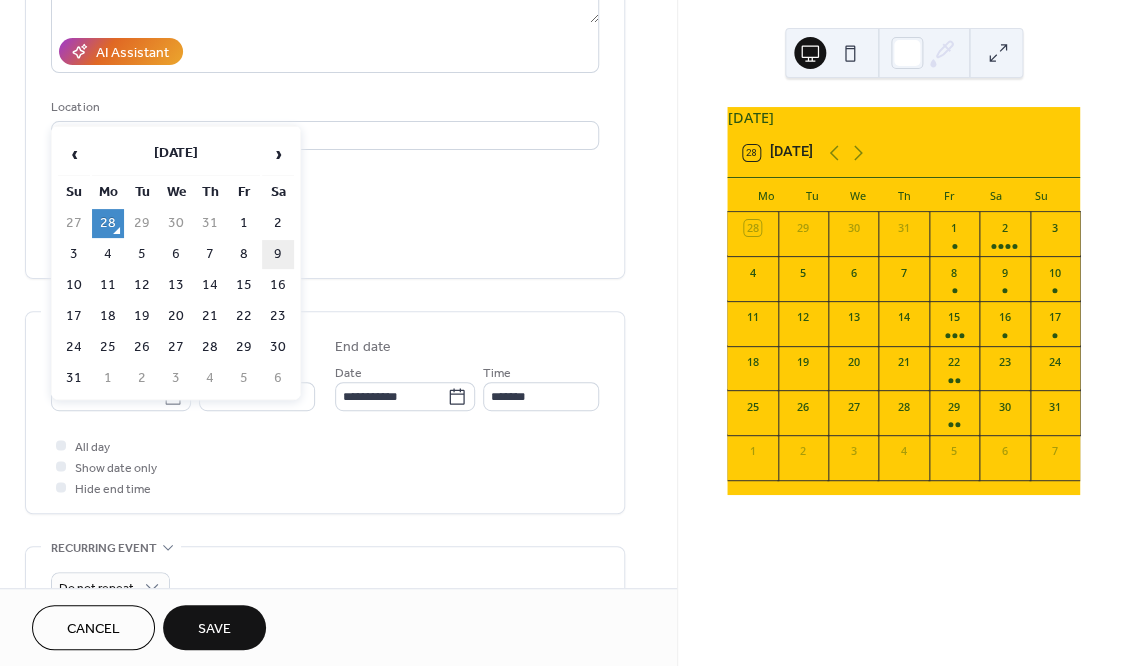 click on "9" at bounding box center (278, 254) 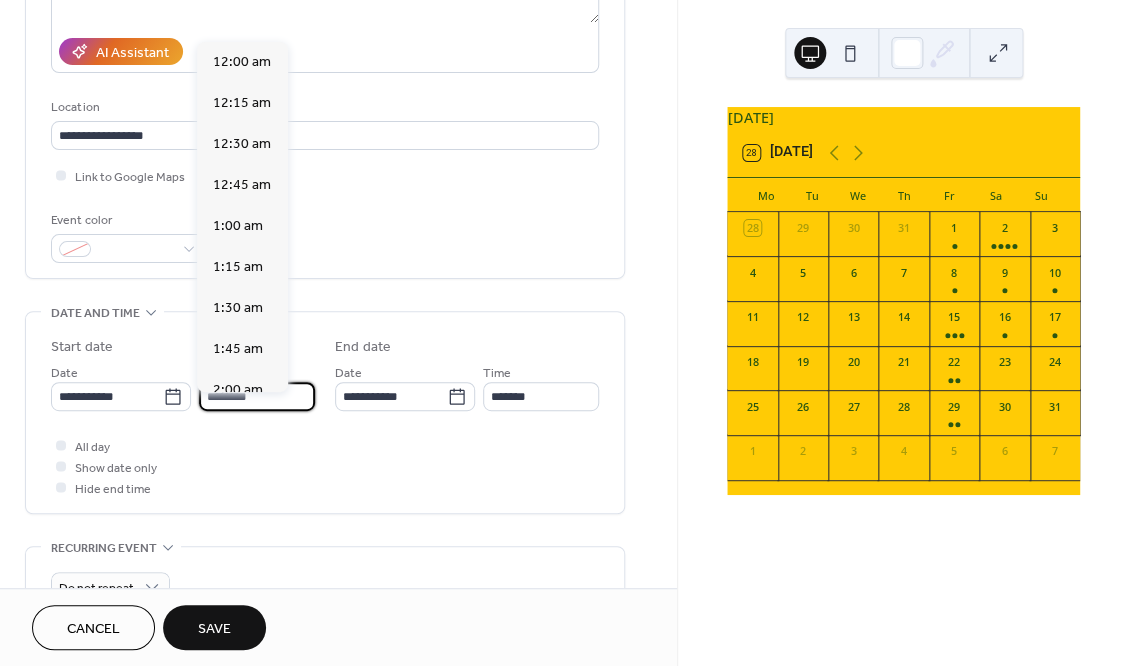 click on "********" at bounding box center (257, 396) 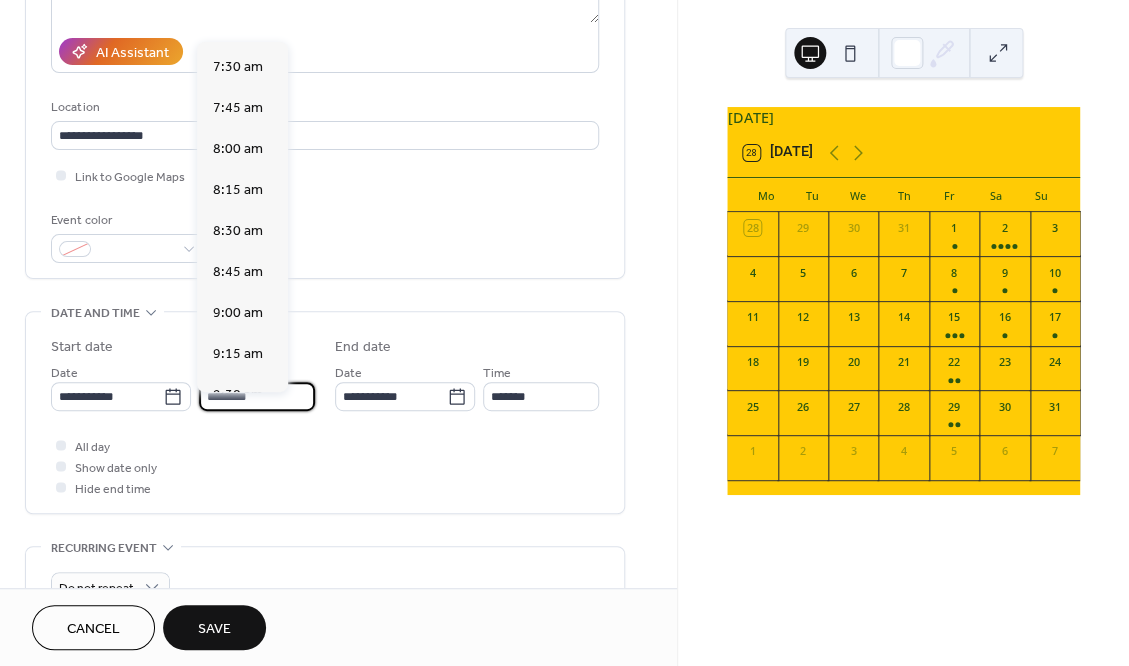 scroll, scrollTop: 1223, scrollLeft: 0, axis: vertical 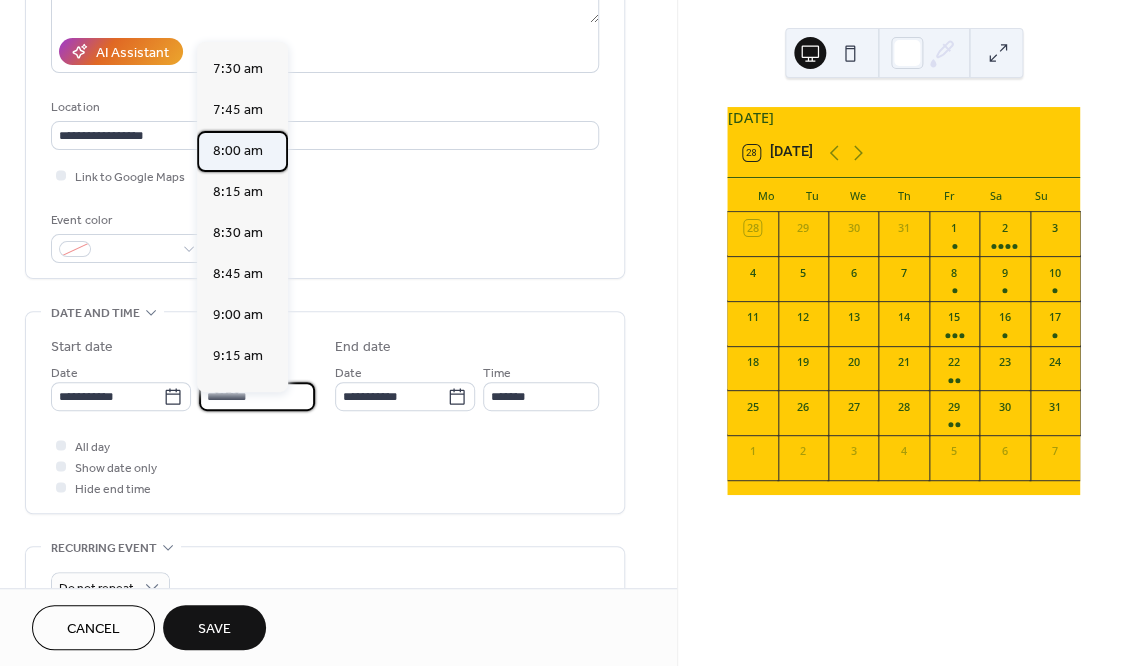click on "8:00 am" at bounding box center [238, 150] 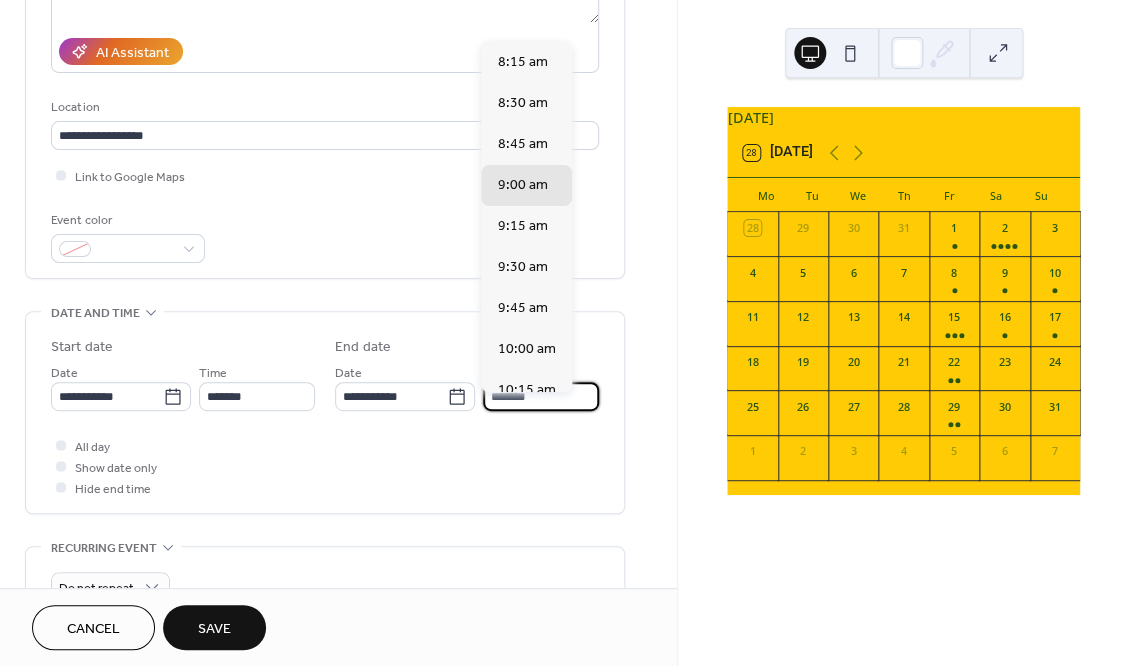click on "*******" at bounding box center (541, 396) 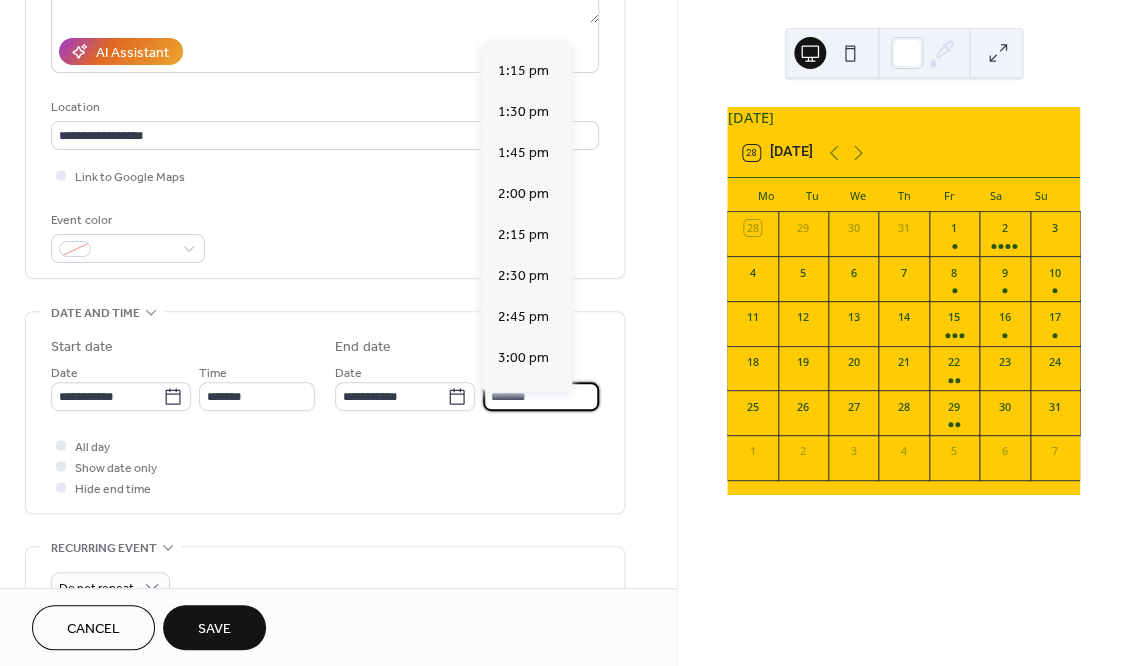 scroll, scrollTop: 813, scrollLeft: 0, axis: vertical 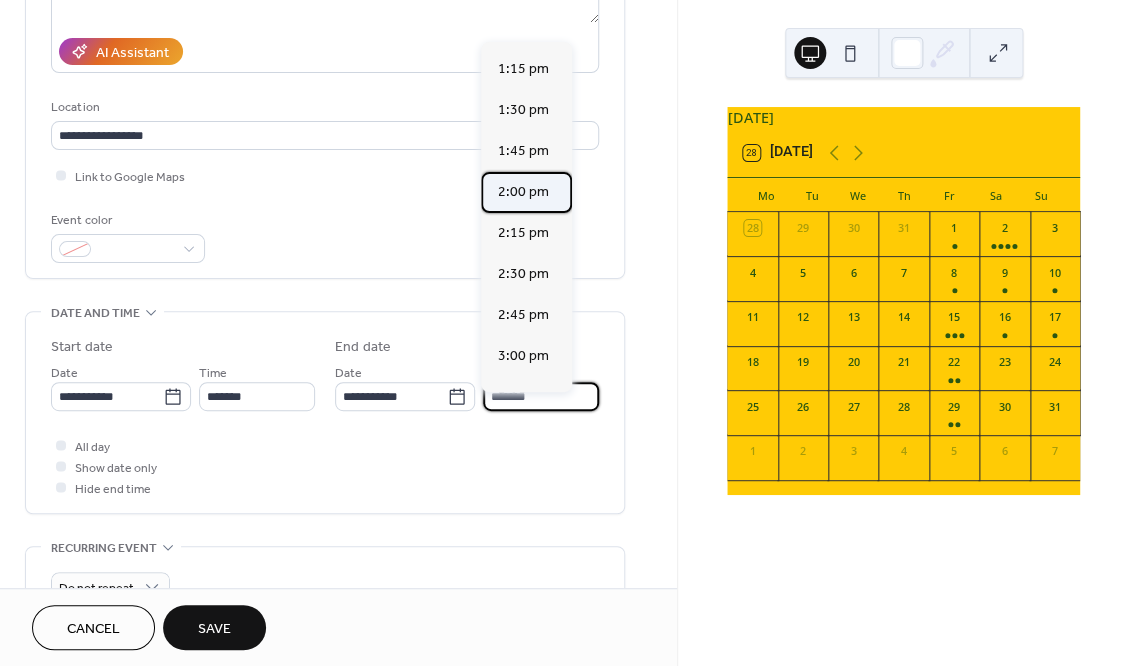 click on "2:00 pm" at bounding box center [522, 191] 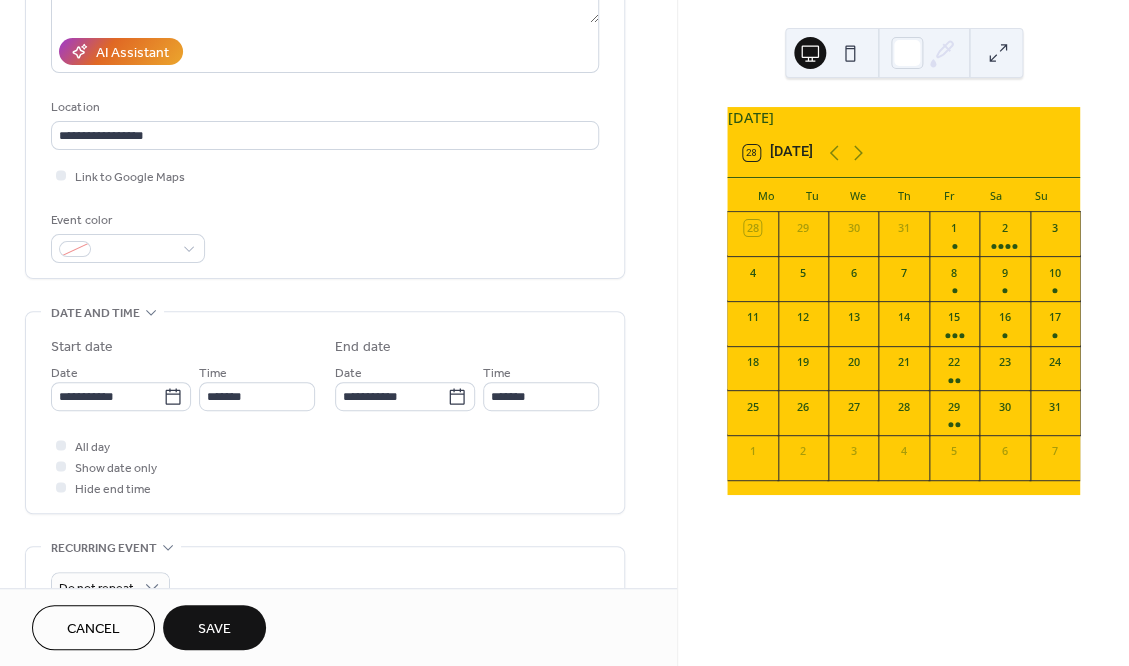 click on "Save" at bounding box center [214, 629] 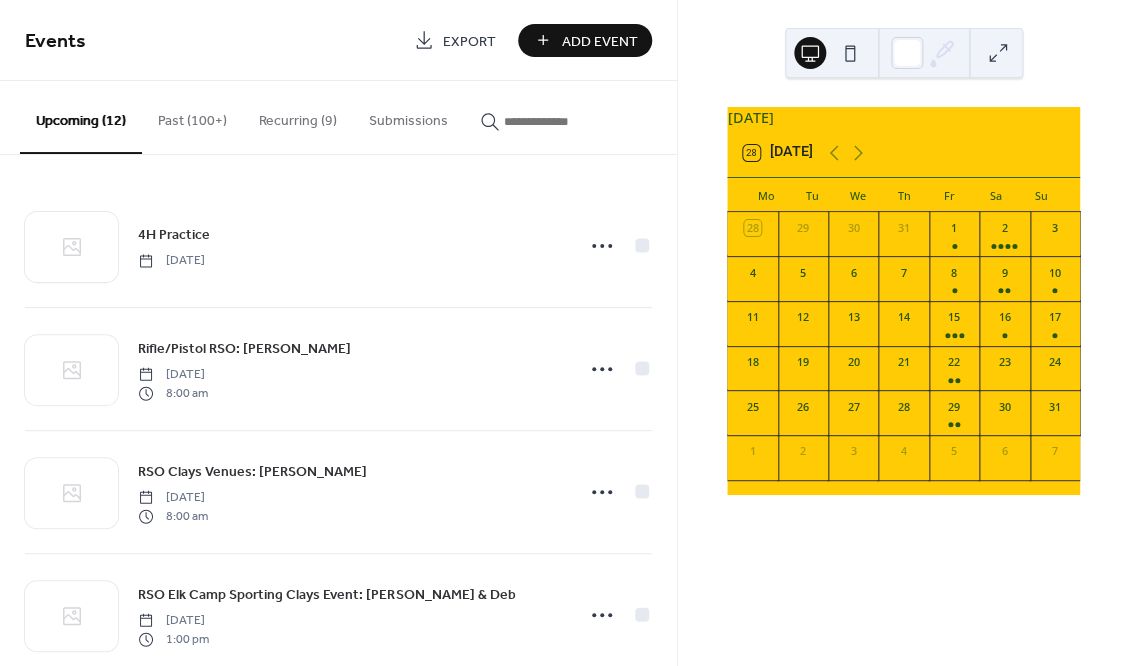 click on "Add Event" at bounding box center (599, 41) 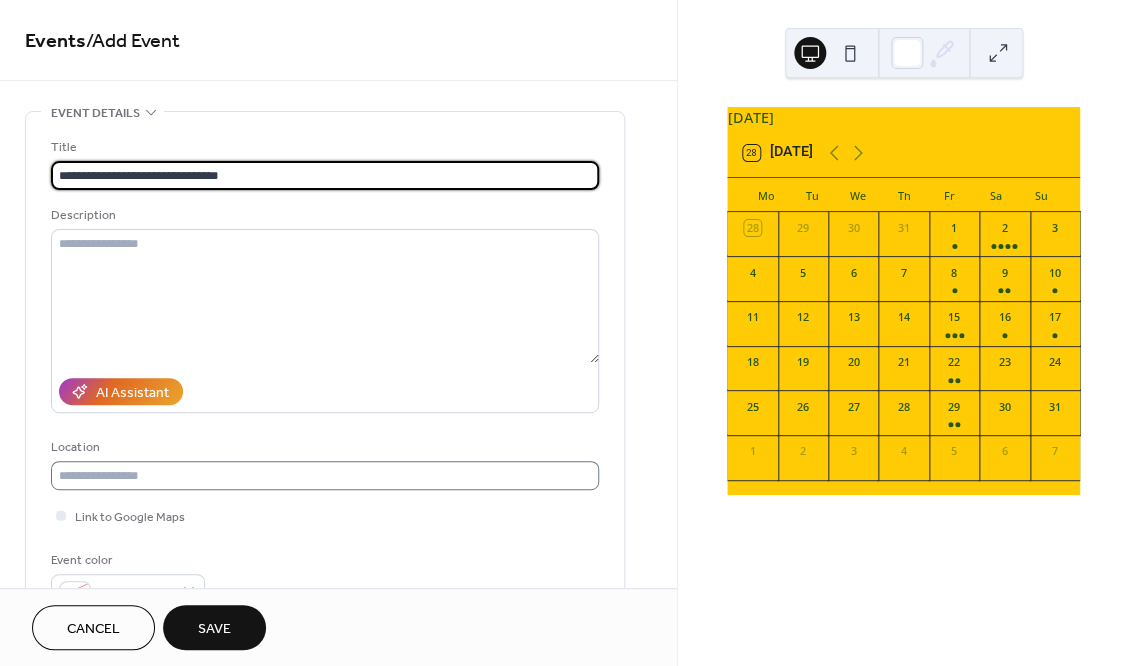 type on "**********" 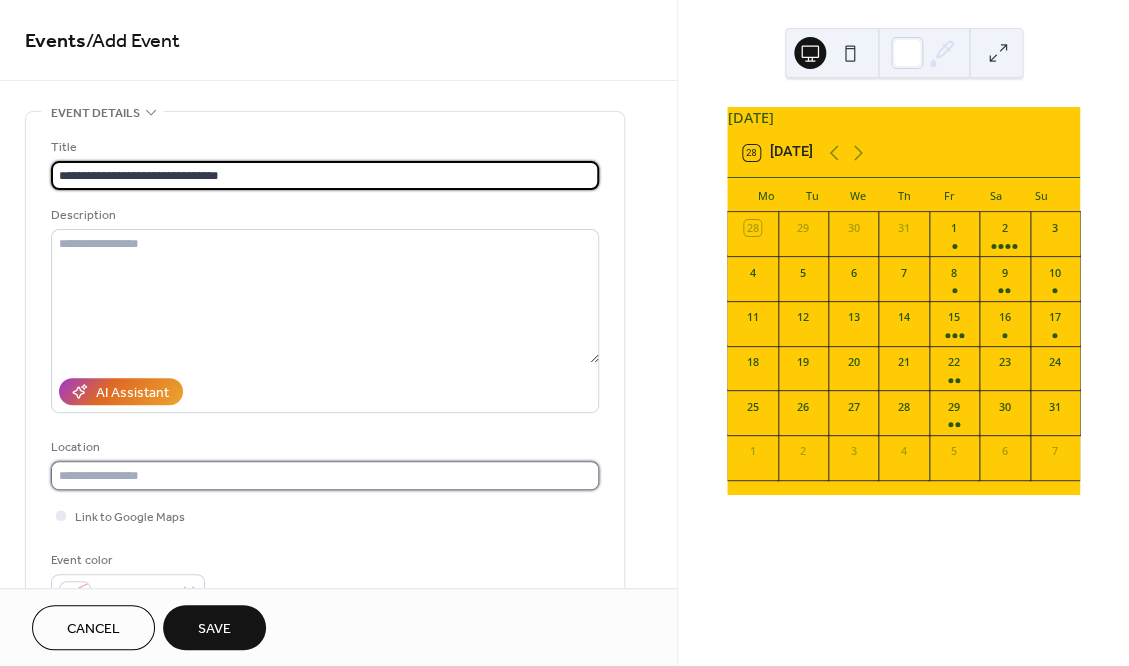 click at bounding box center [325, 475] 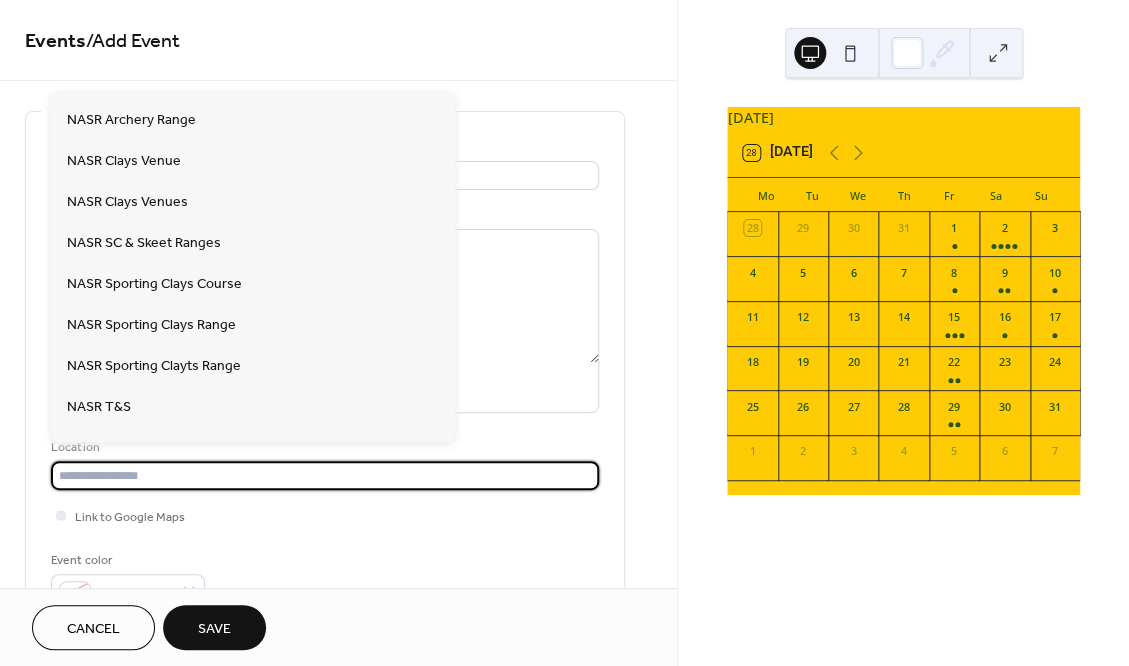 scroll, scrollTop: 1095, scrollLeft: 0, axis: vertical 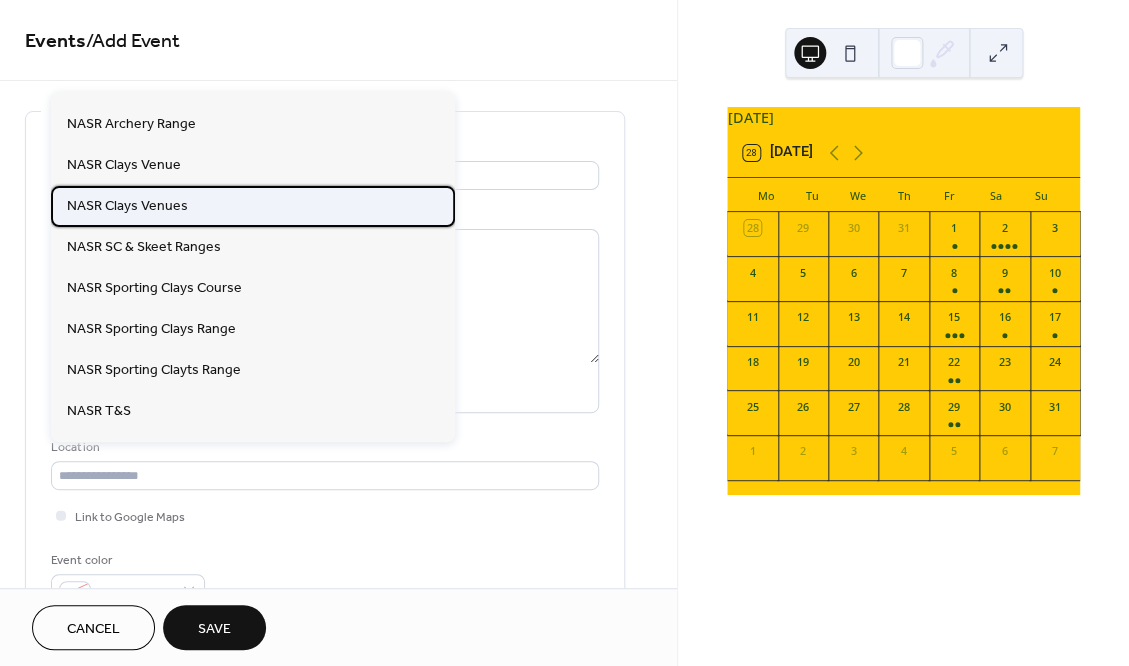 click on "NASR Clays Venues" at bounding box center (127, 205) 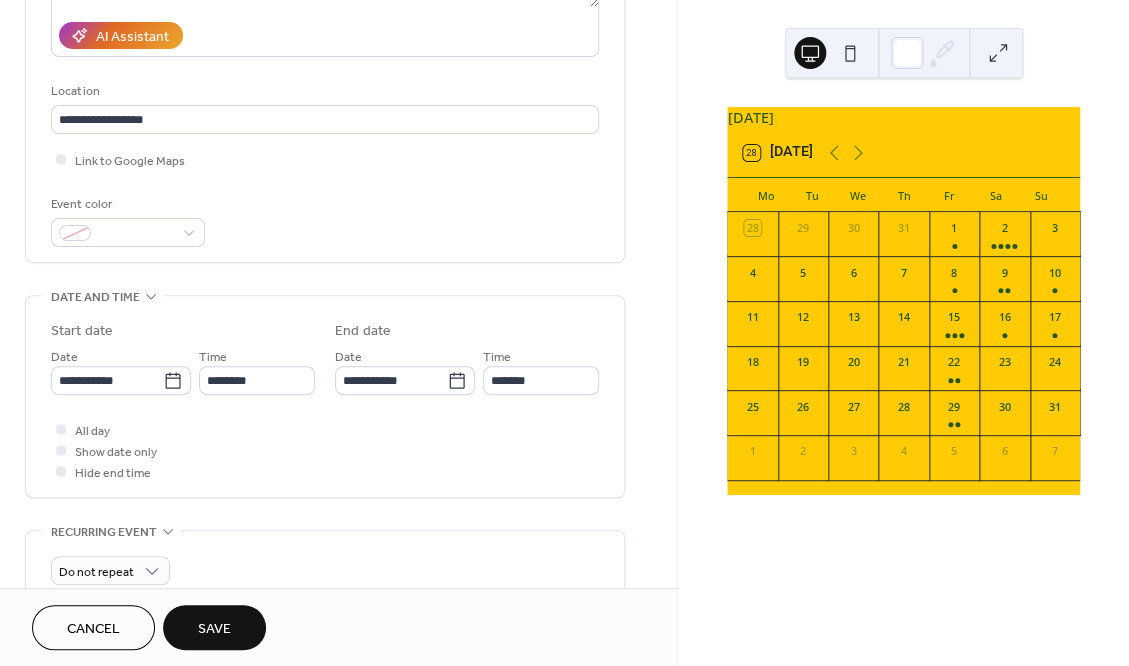 scroll, scrollTop: 362, scrollLeft: 0, axis: vertical 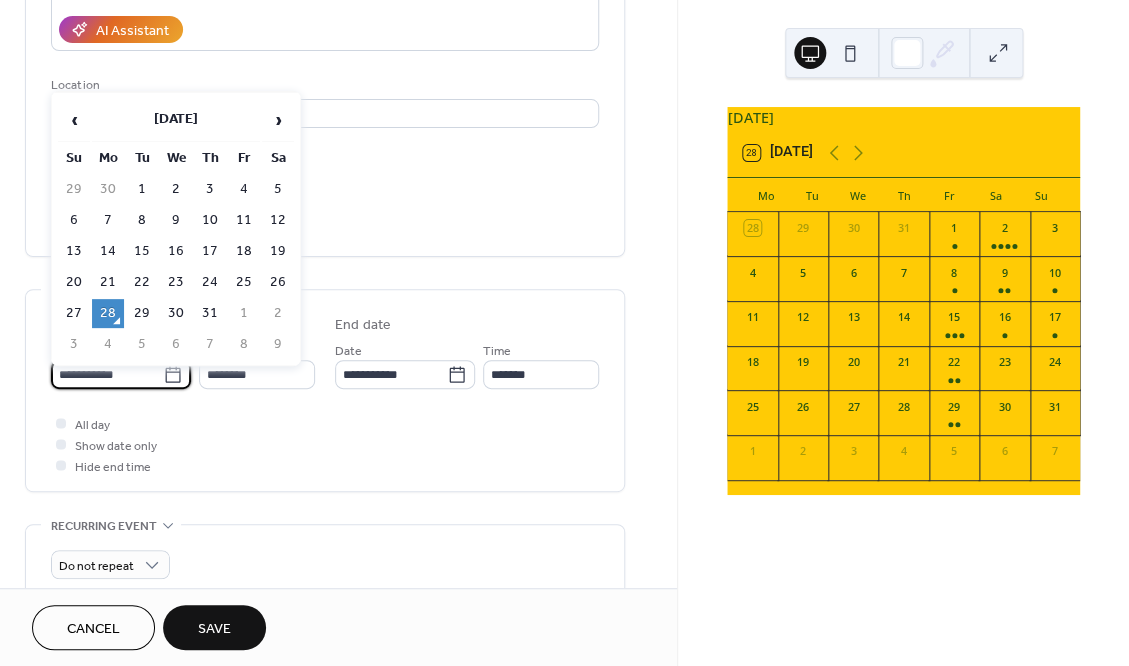 click on "**********" at bounding box center (107, 374) 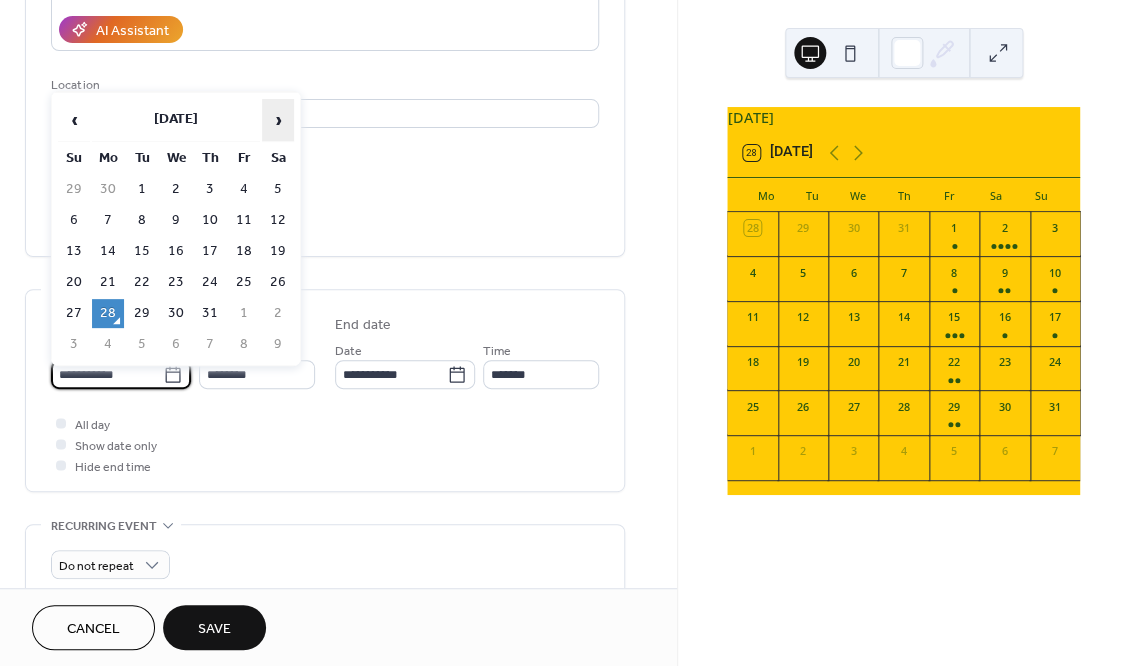 click on "›" at bounding box center (278, 120) 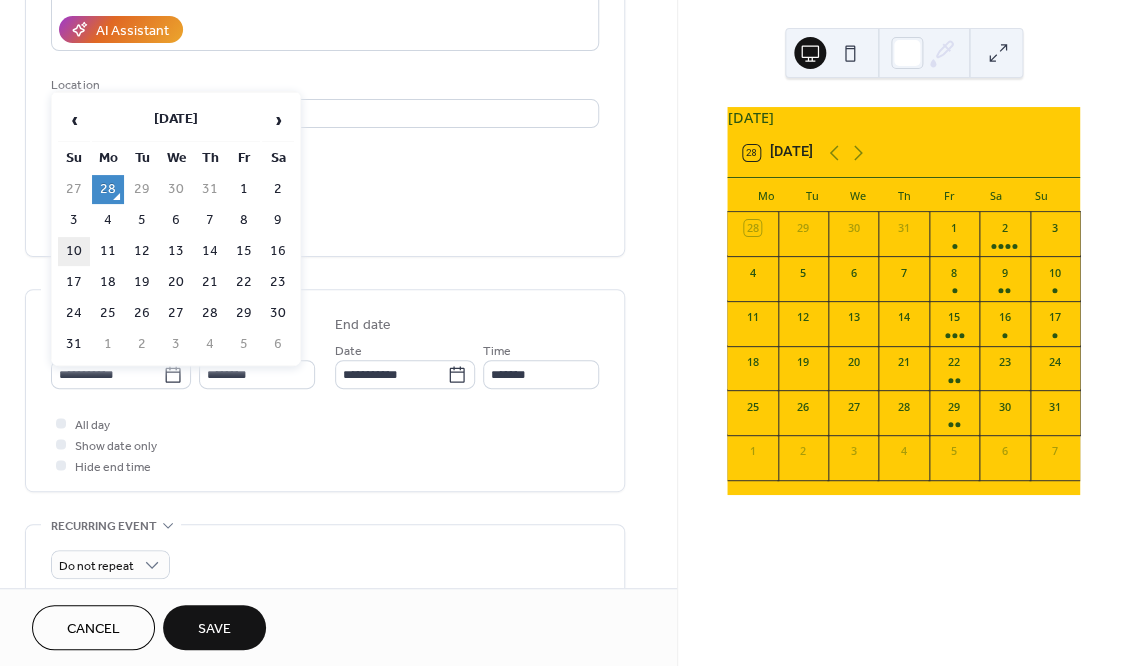 click on "10" at bounding box center [74, 251] 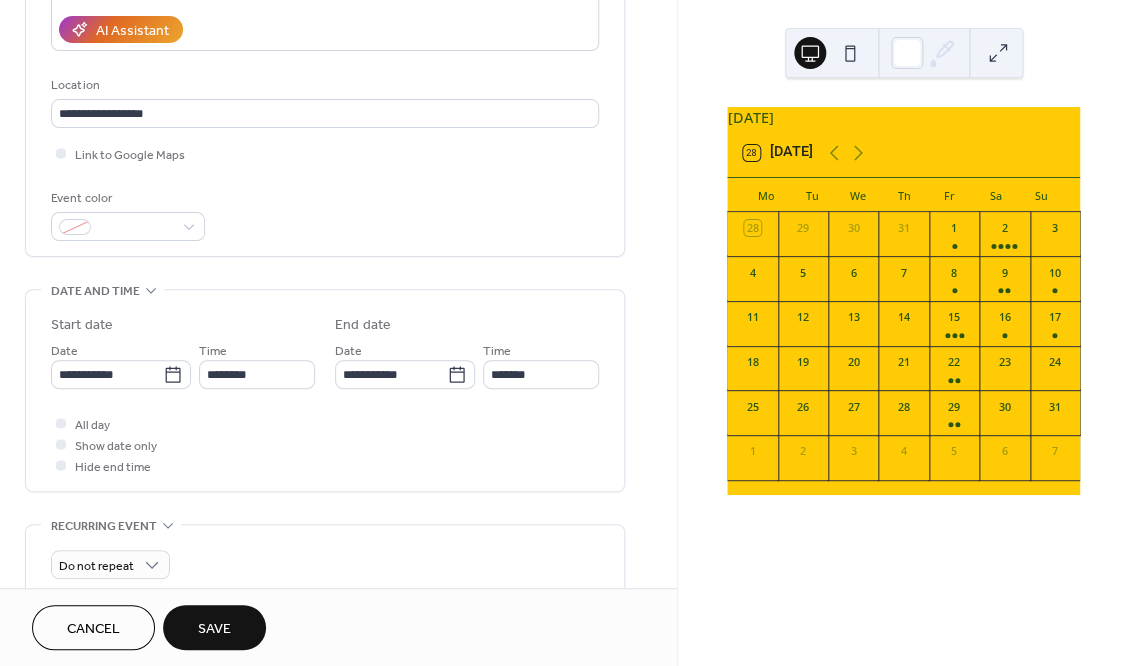 type on "**********" 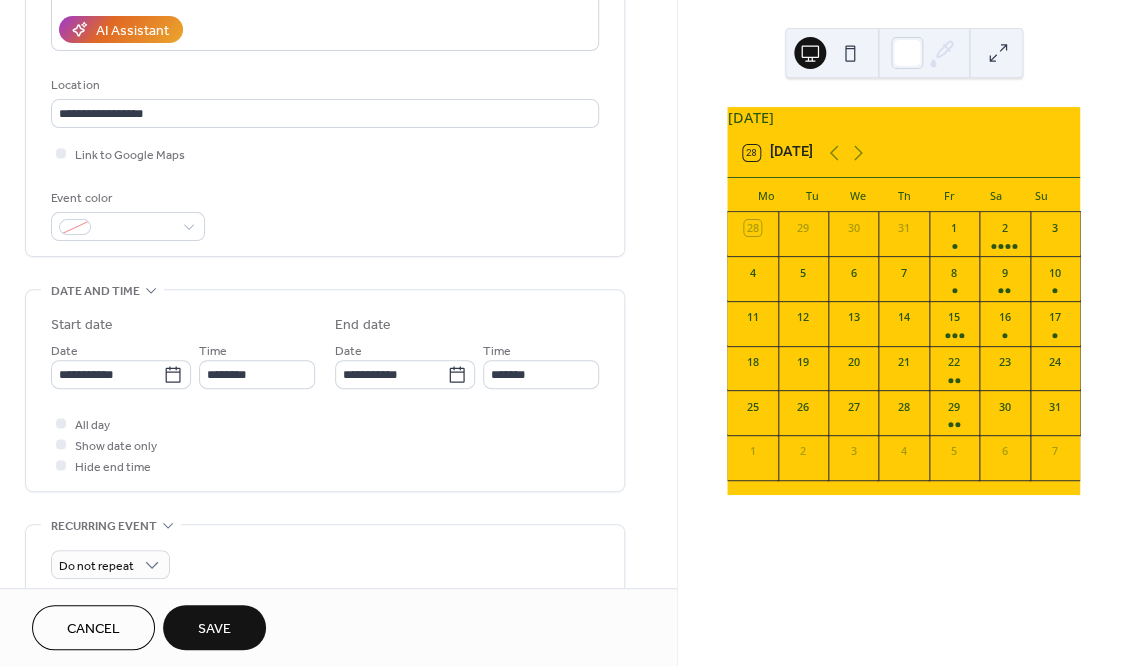type on "**********" 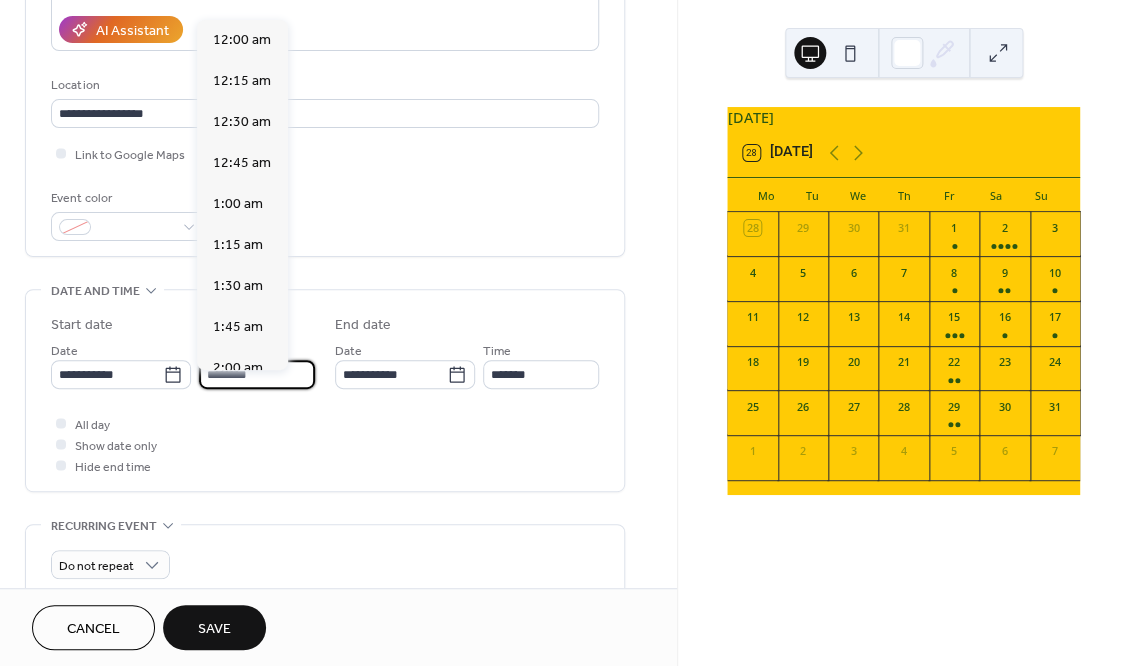 click on "********" at bounding box center (257, 374) 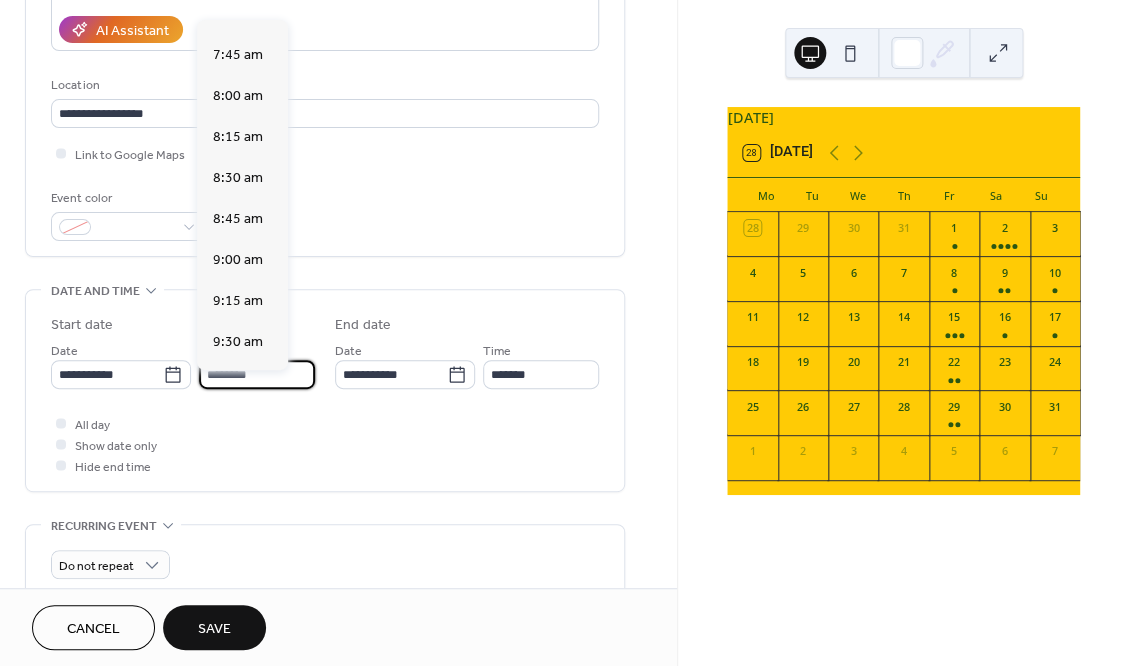 scroll, scrollTop: 1249, scrollLeft: 0, axis: vertical 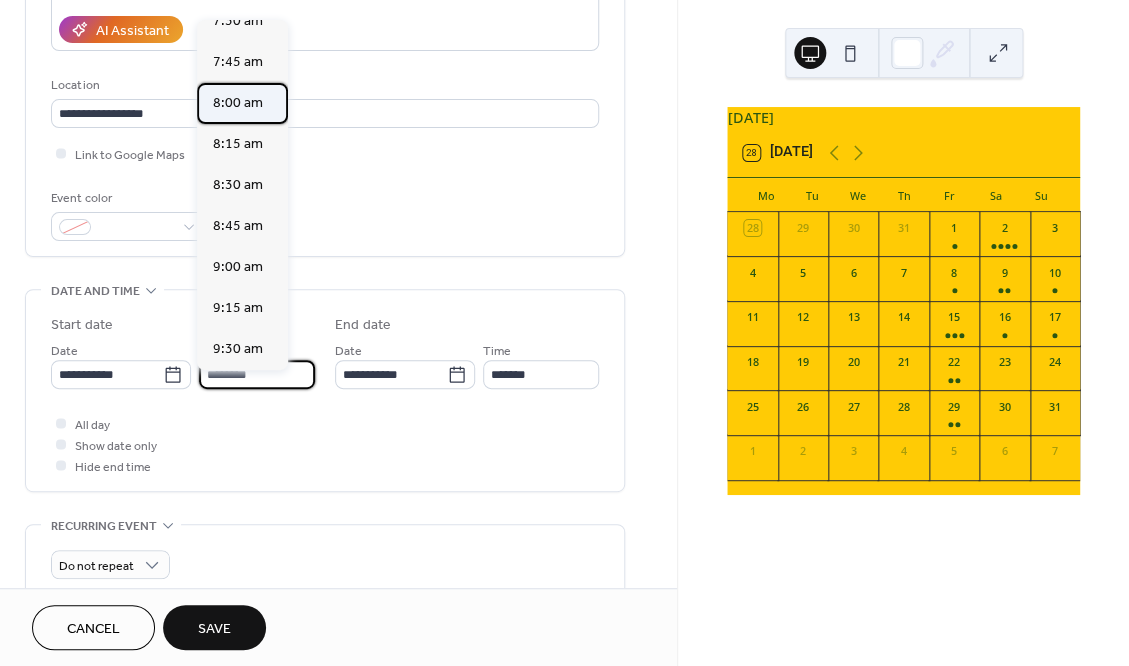 click on "8:00 am" at bounding box center (238, 102) 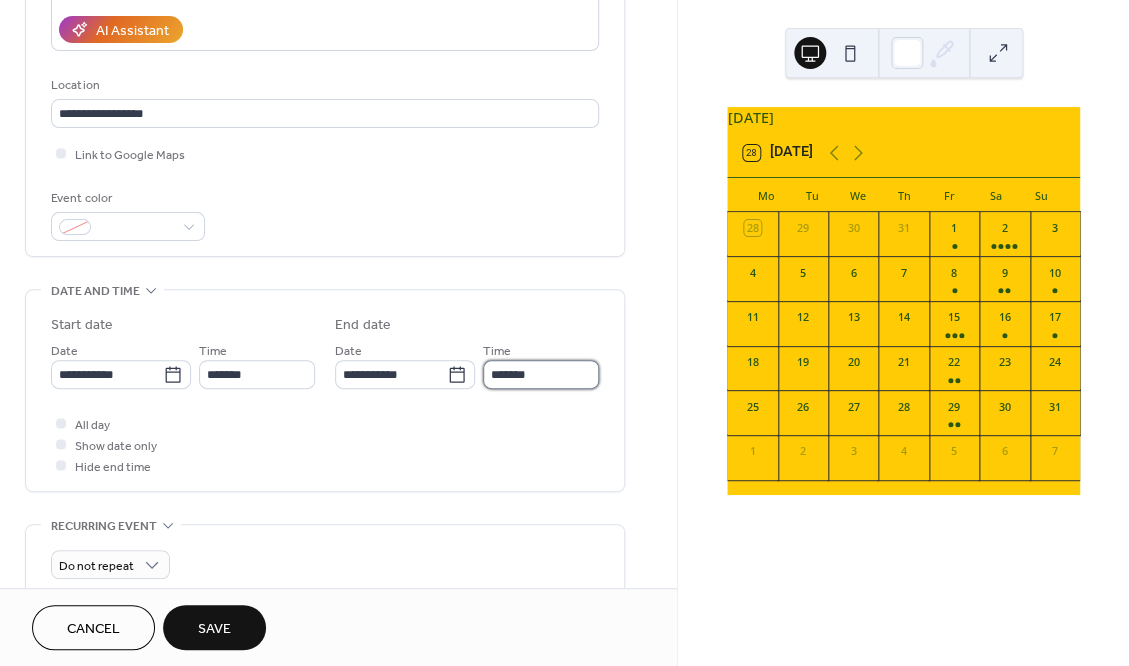 click on "*******" at bounding box center (541, 374) 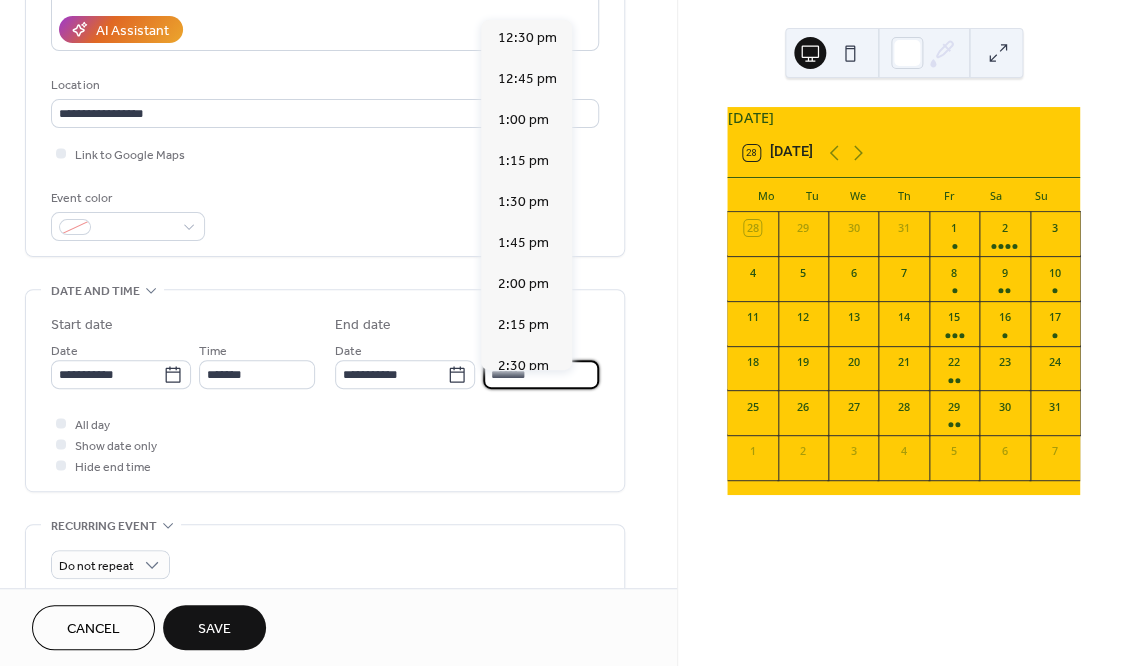 scroll, scrollTop: 703, scrollLeft: 0, axis: vertical 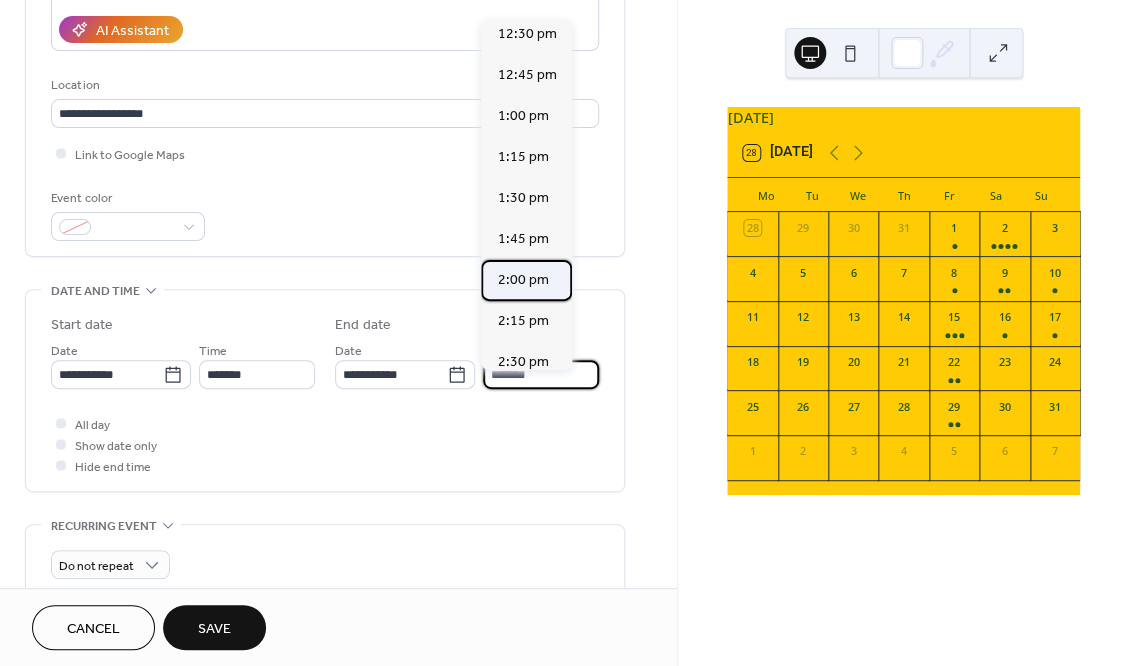 click on "2:00 pm" at bounding box center (522, 279) 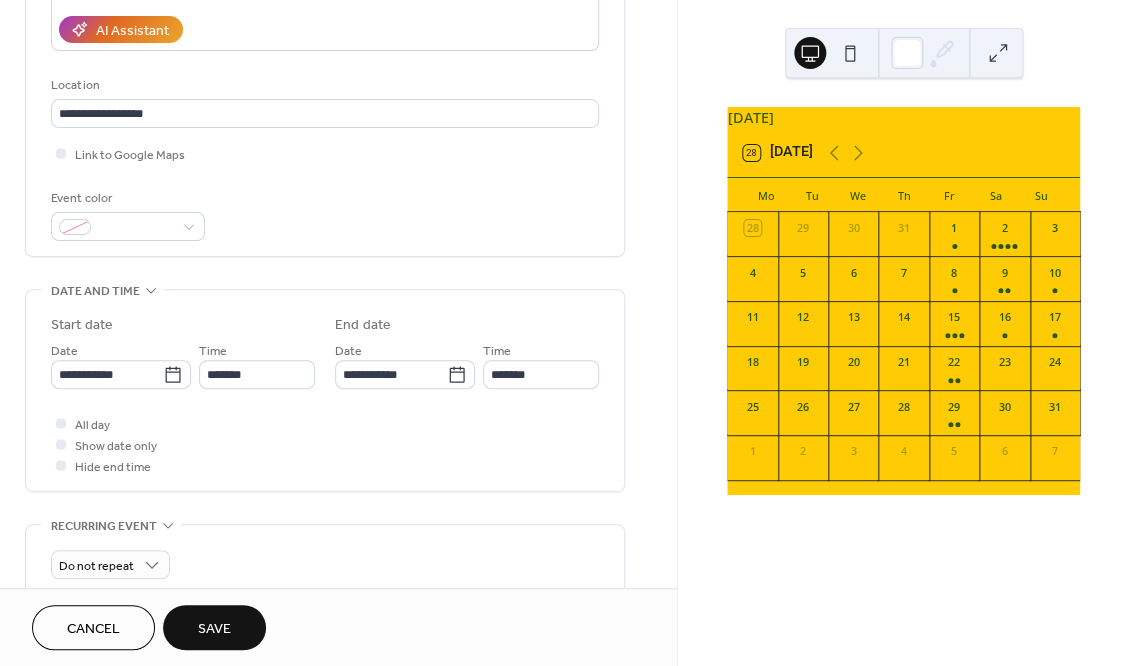 click on "Save" at bounding box center [214, 629] 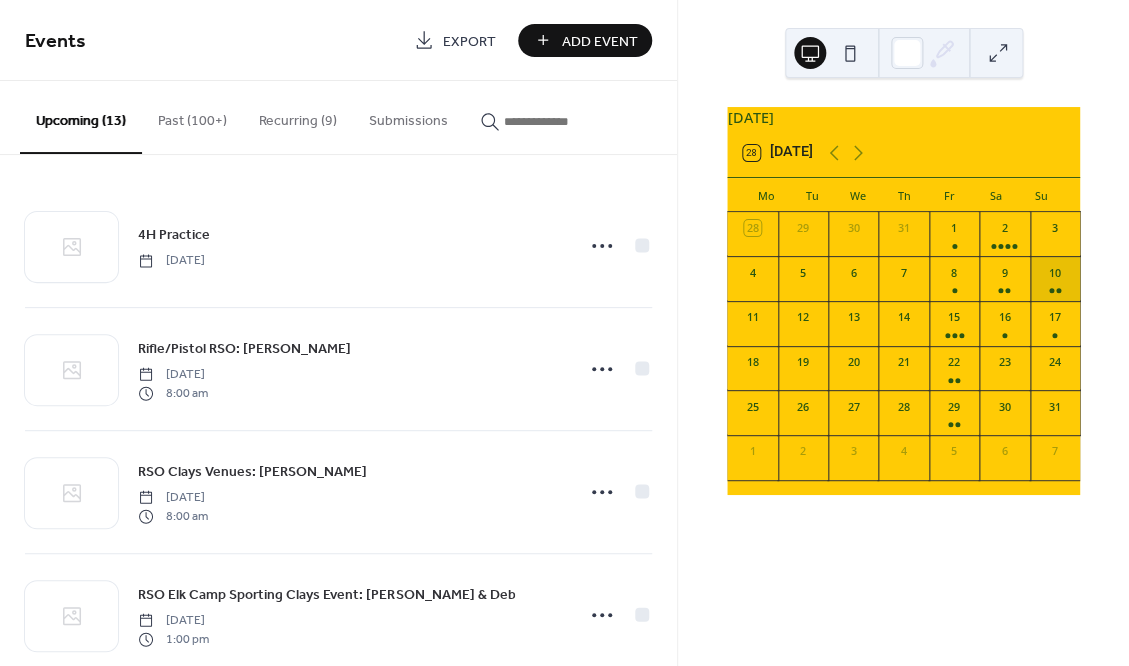 click on "10" at bounding box center (1055, 278) 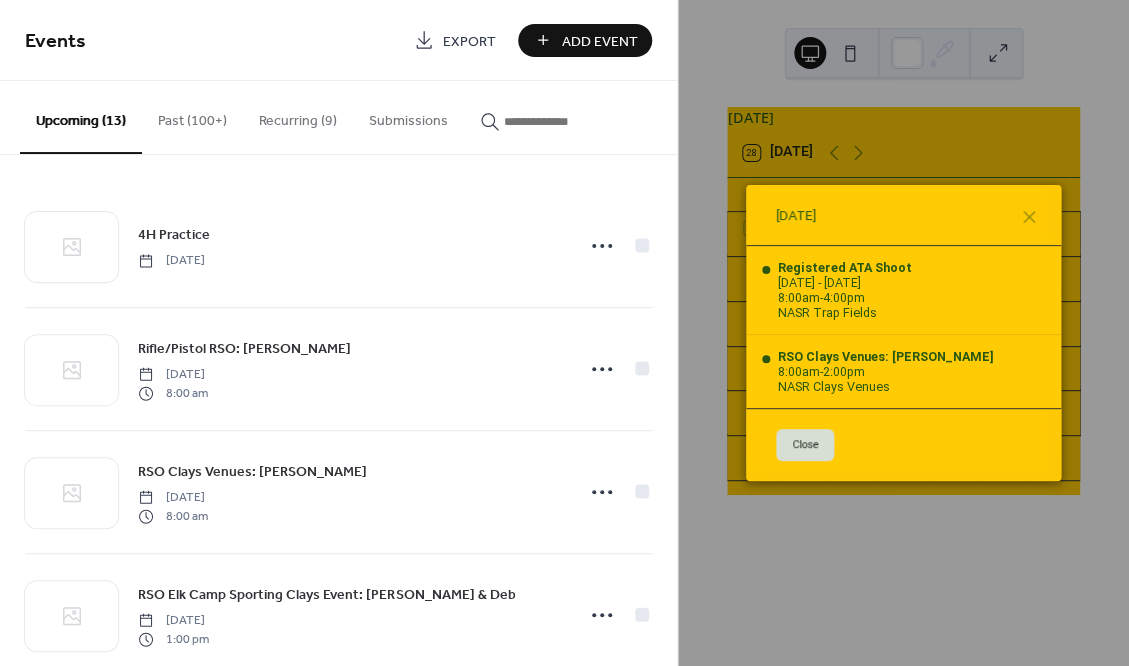 click on "Close" at bounding box center [805, 445] 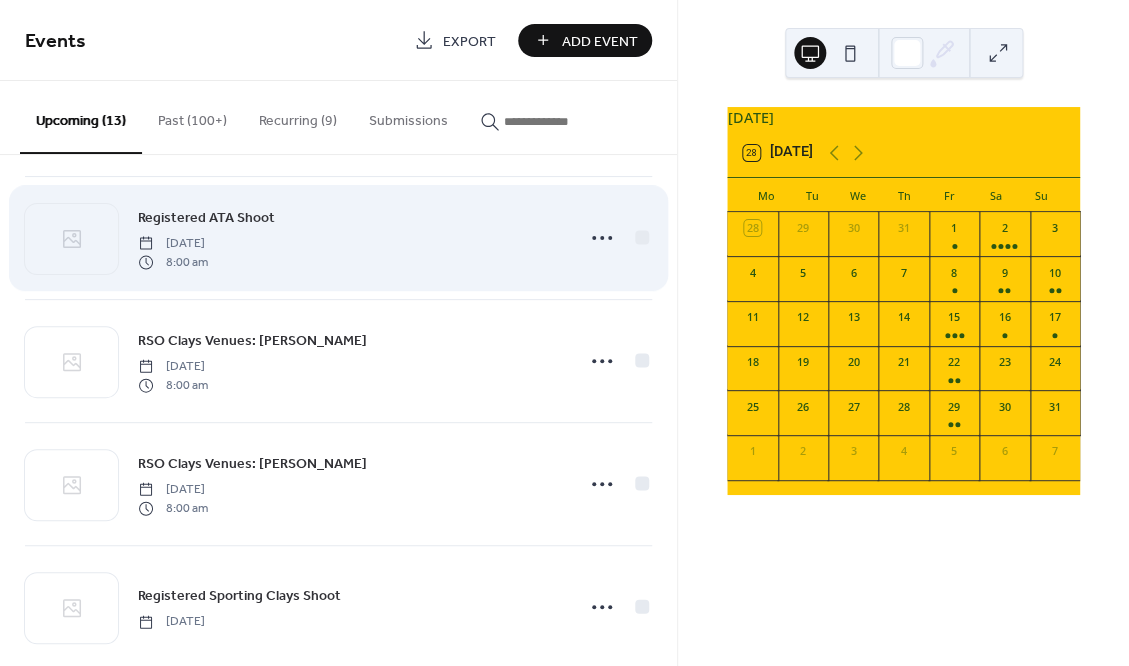 scroll, scrollTop: 509, scrollLeft: 0, axis: vertical 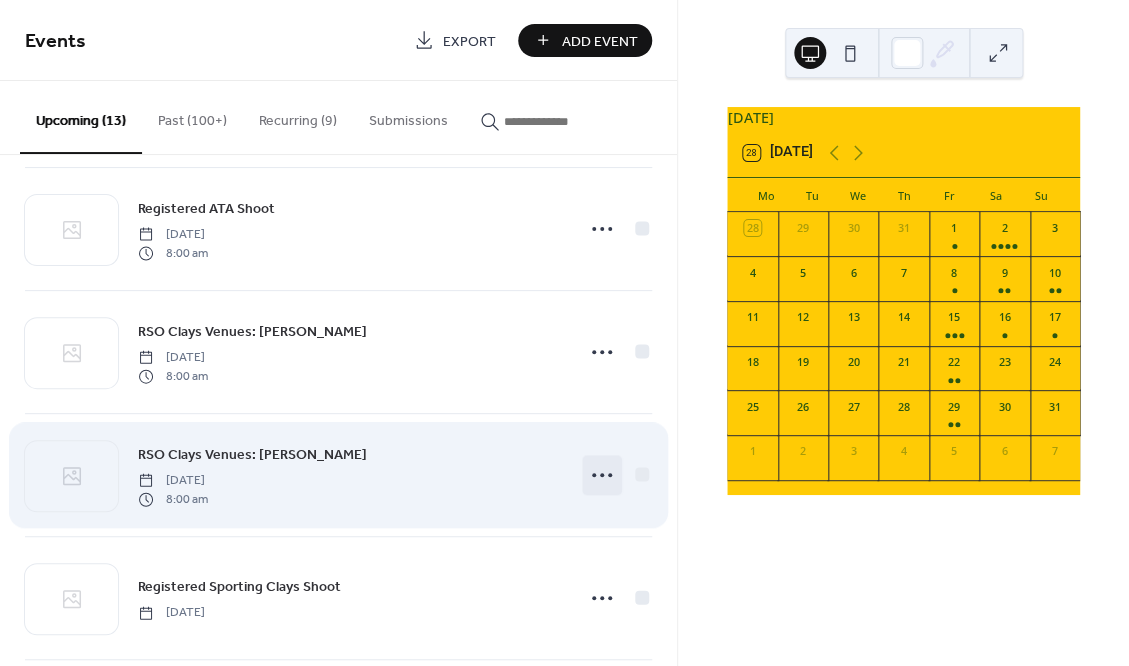 click 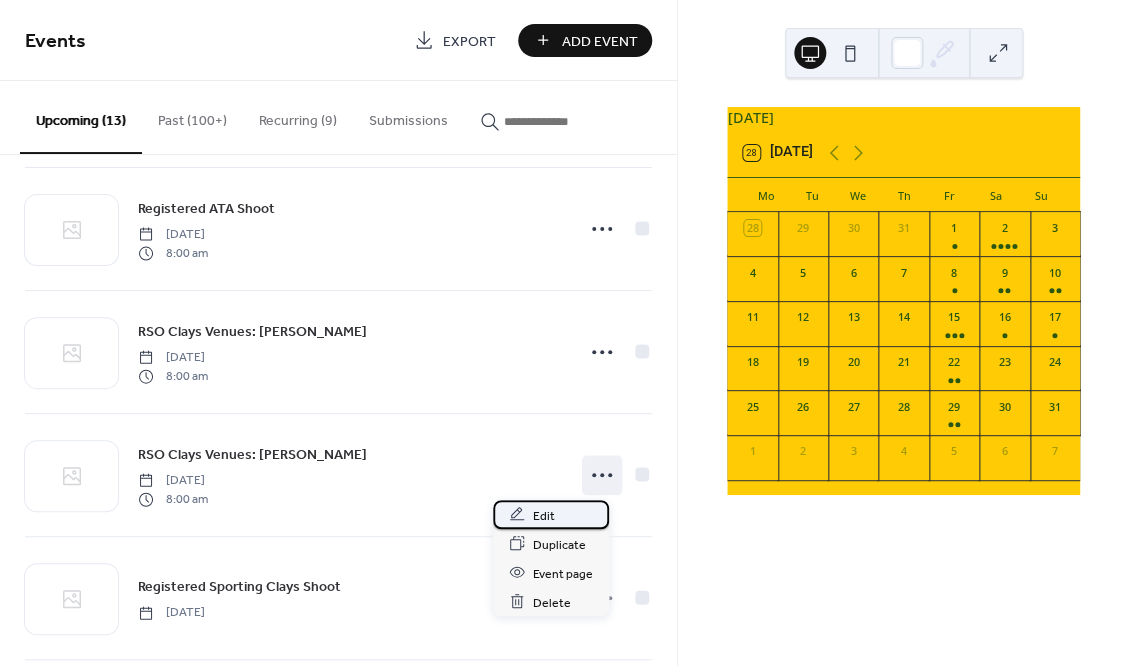 click on "Edit" at bounding box center (544, 515) 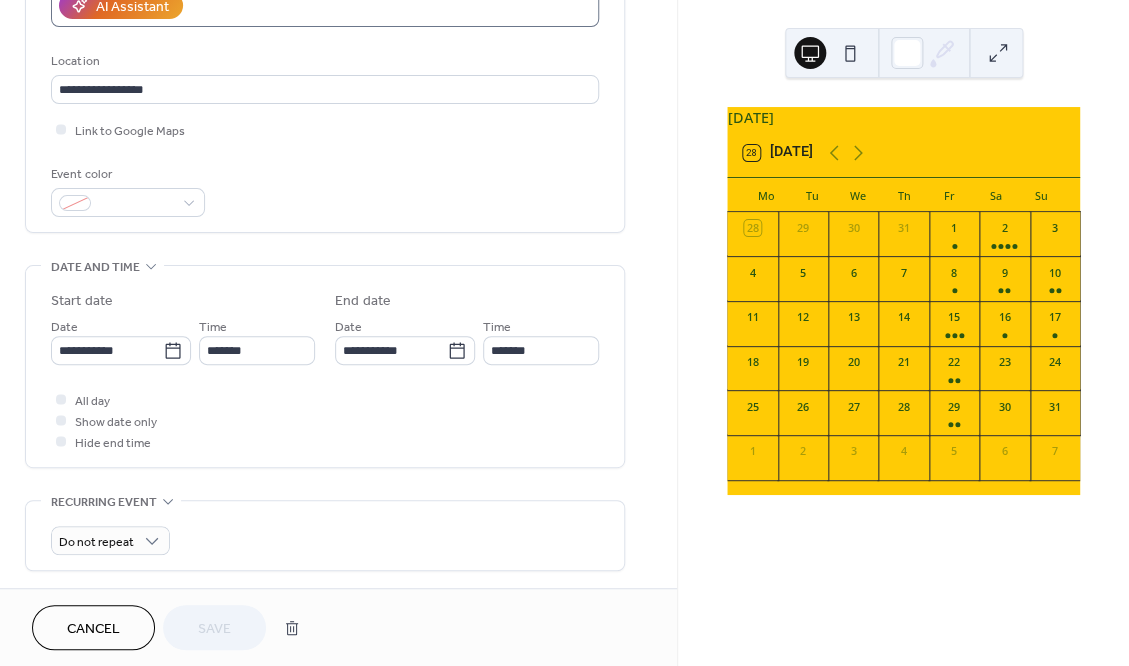 scroll, scrollTop: 393, scrollLeft: 0, axis: vertical 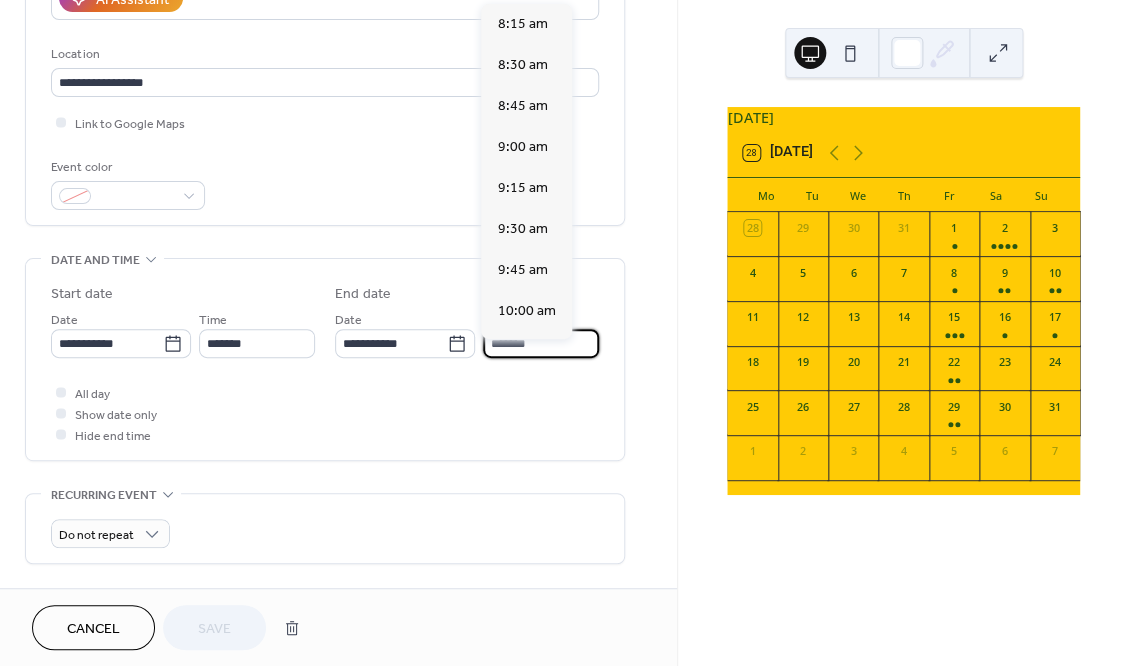 click on "*******" at bounding box center [541, 343] 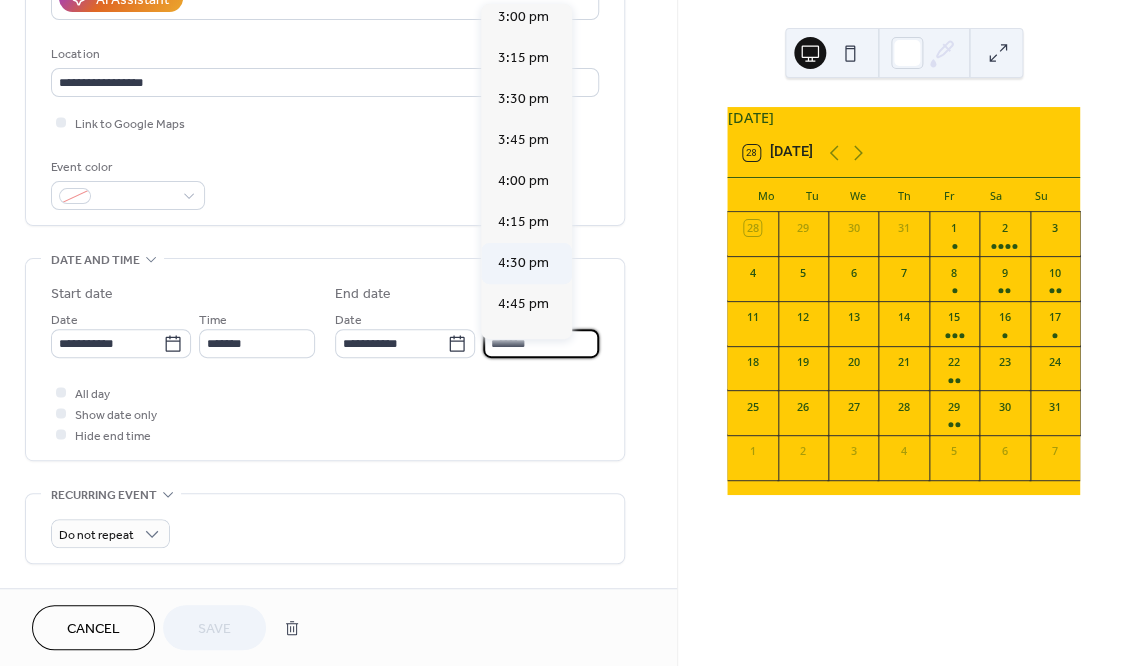 scroll, scrollTop: 1115, scrollLeft: 0, axis: vertical 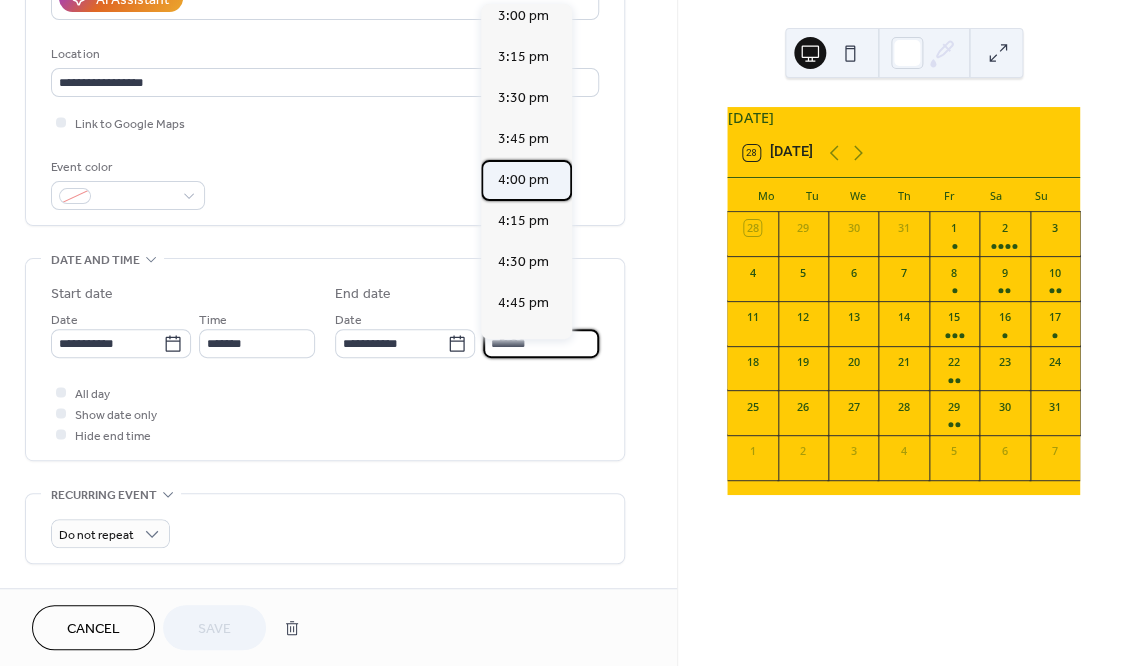 click on "4:00 pm" at bounding box center [522, 180] 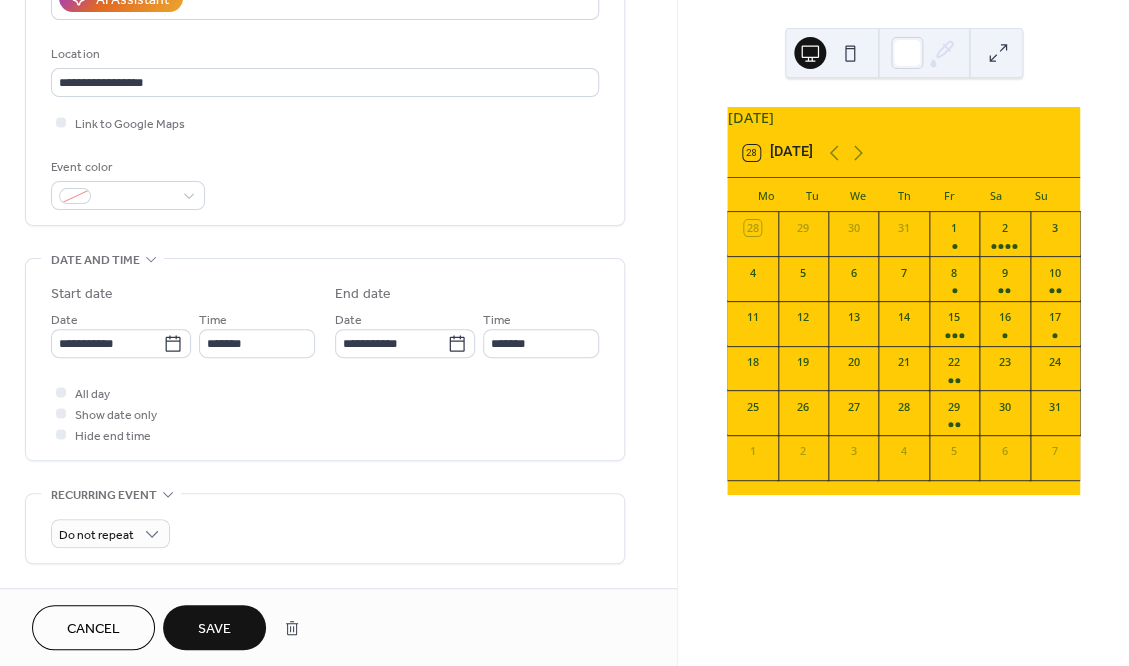 type on "*******" 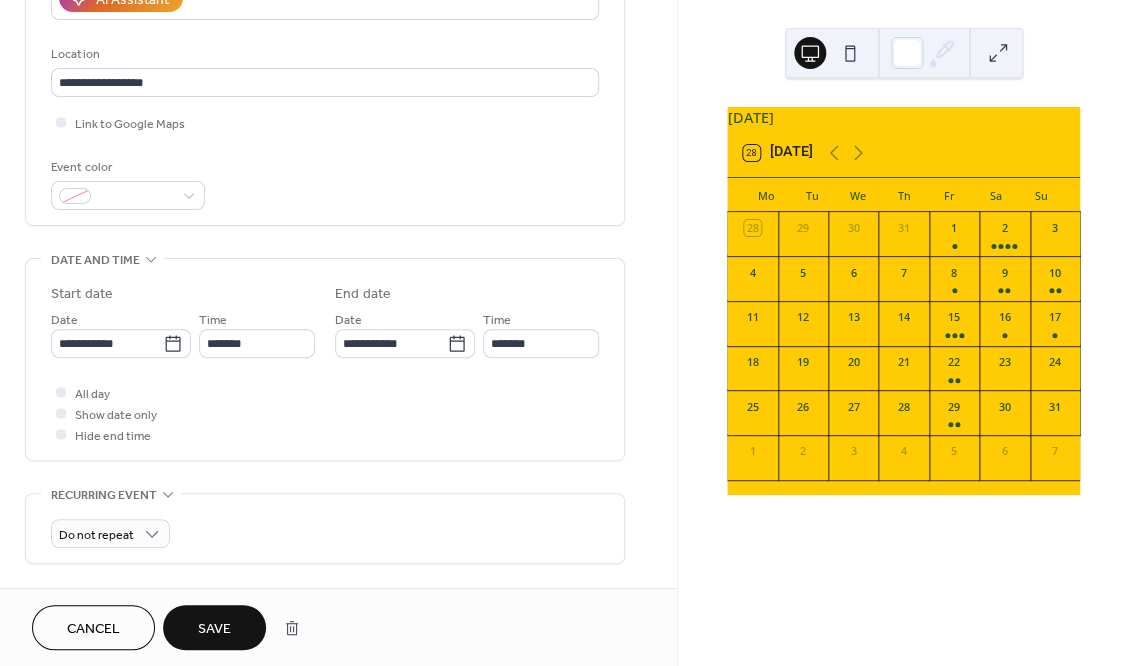 click on "Save" at bounding box center [214, 629] 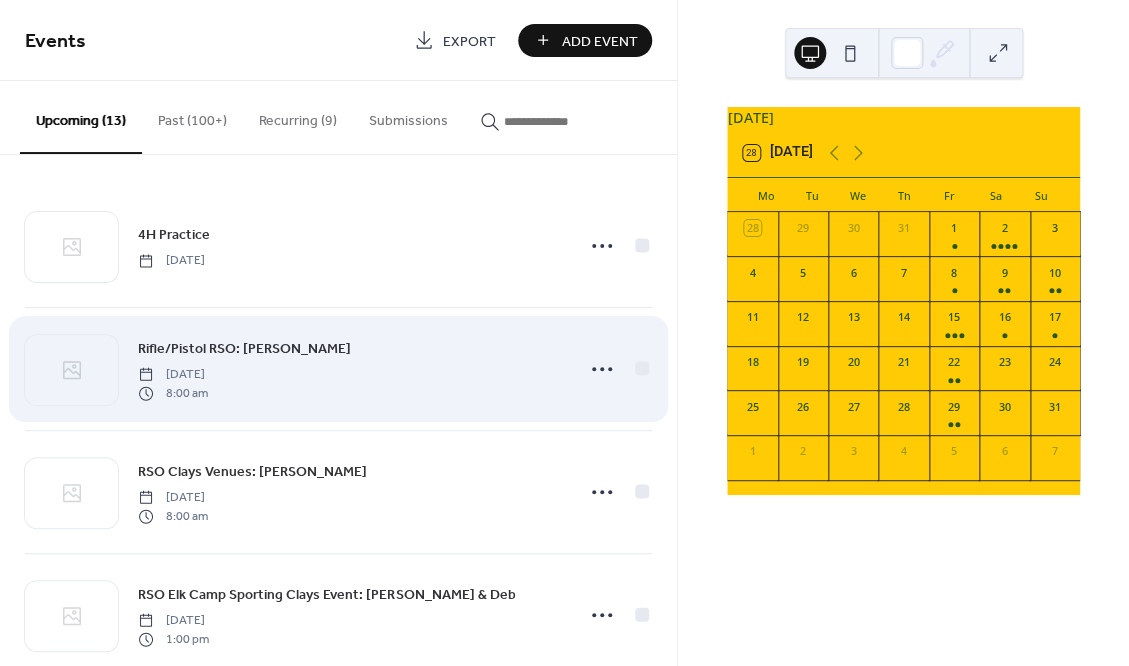 scroll, scrollTop: 4, scrollLeft: 0, axis: vertical 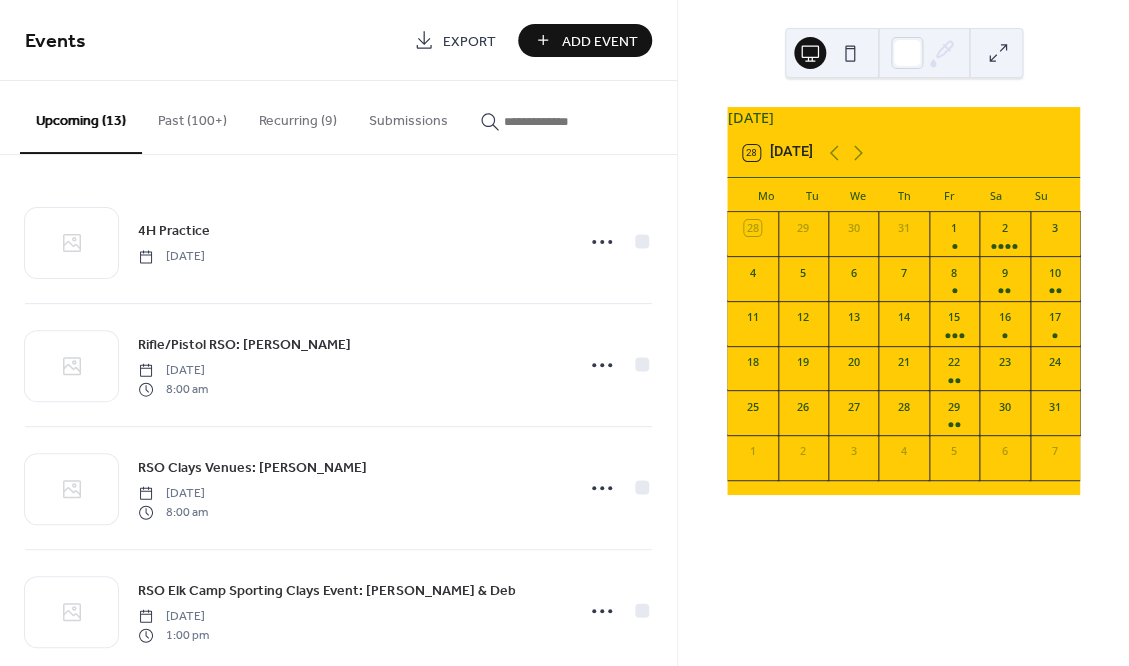 click on "Add Event" at bounding box center [599, 41] 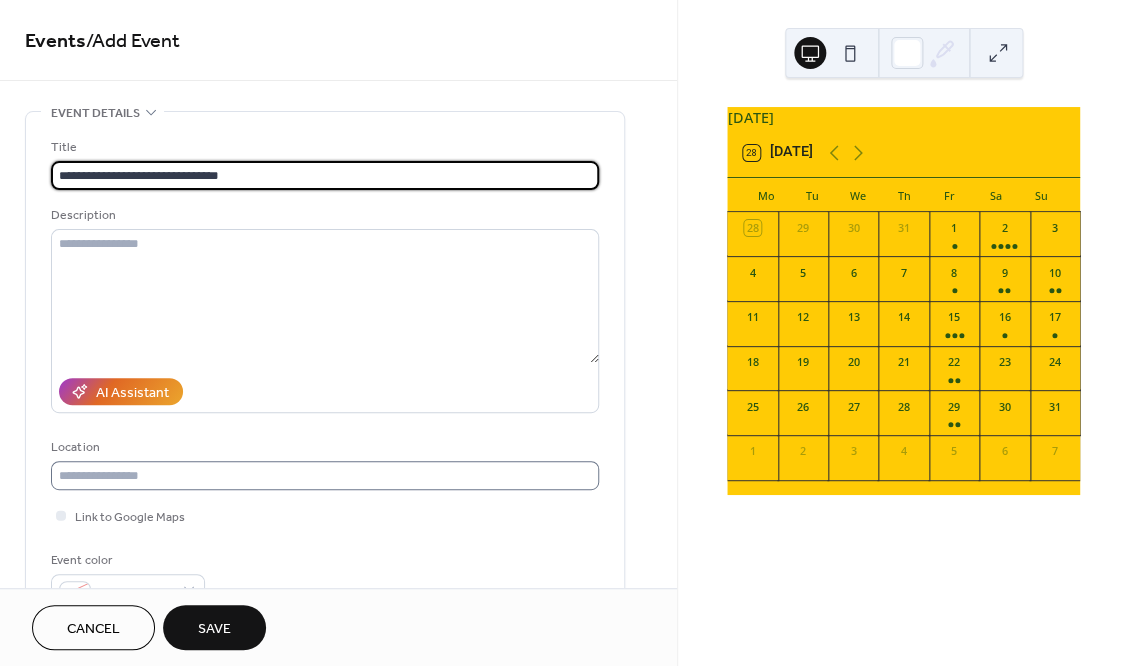type on "**********" 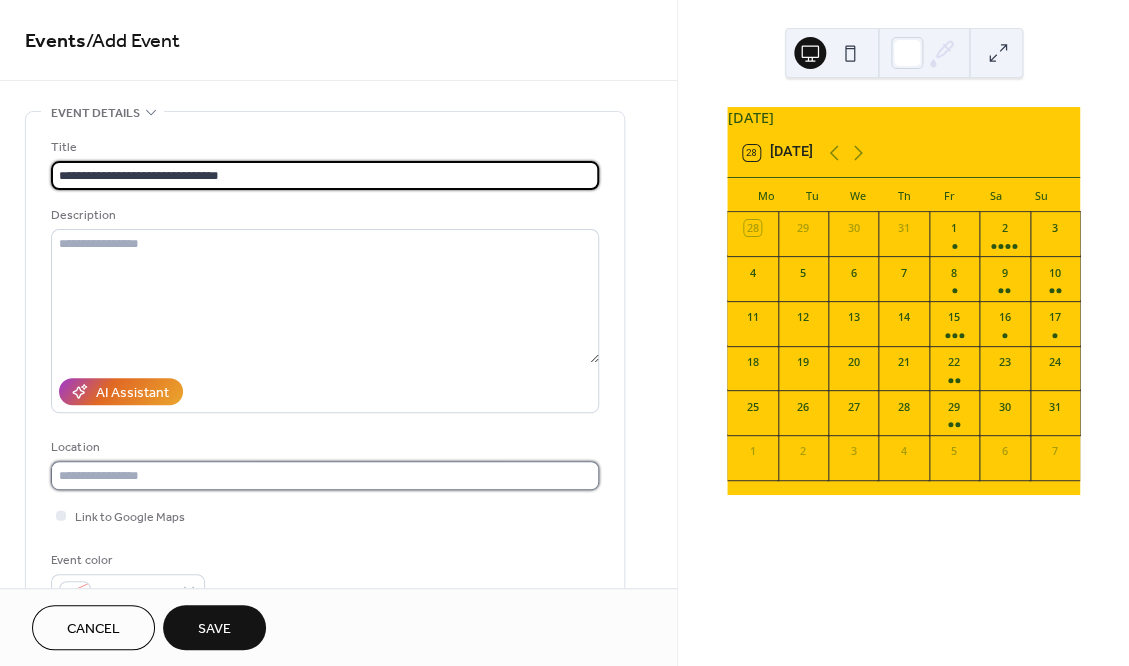 click at bounding box center [325, 475] 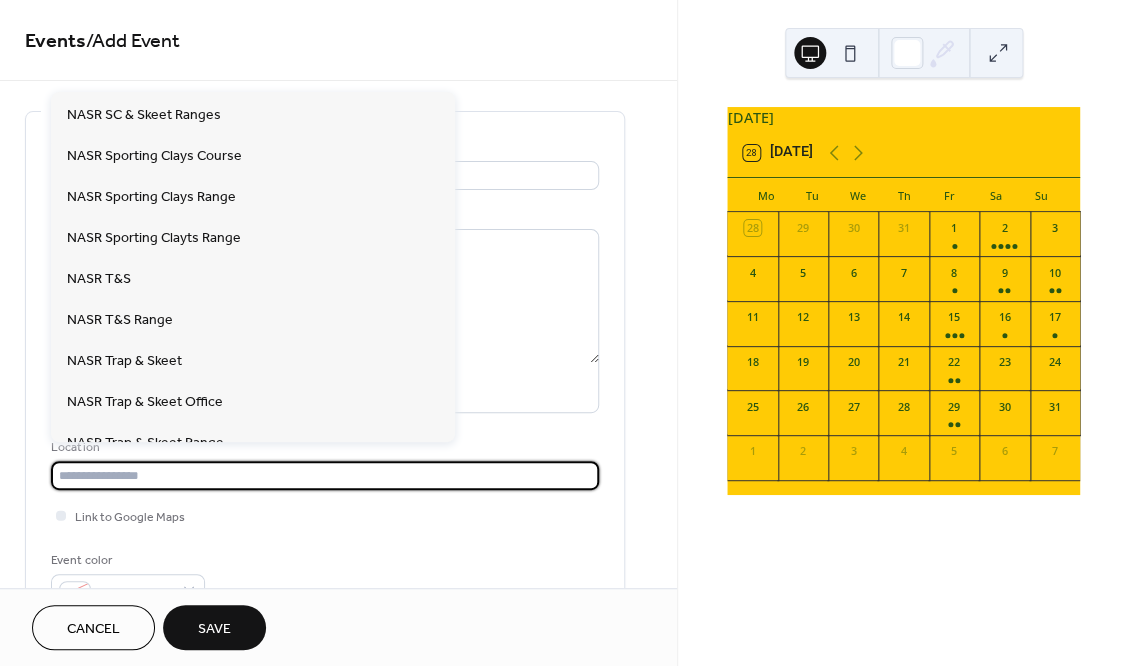 scroll, scrollTop: 1254, scrollLeft: 0, axis: vertical 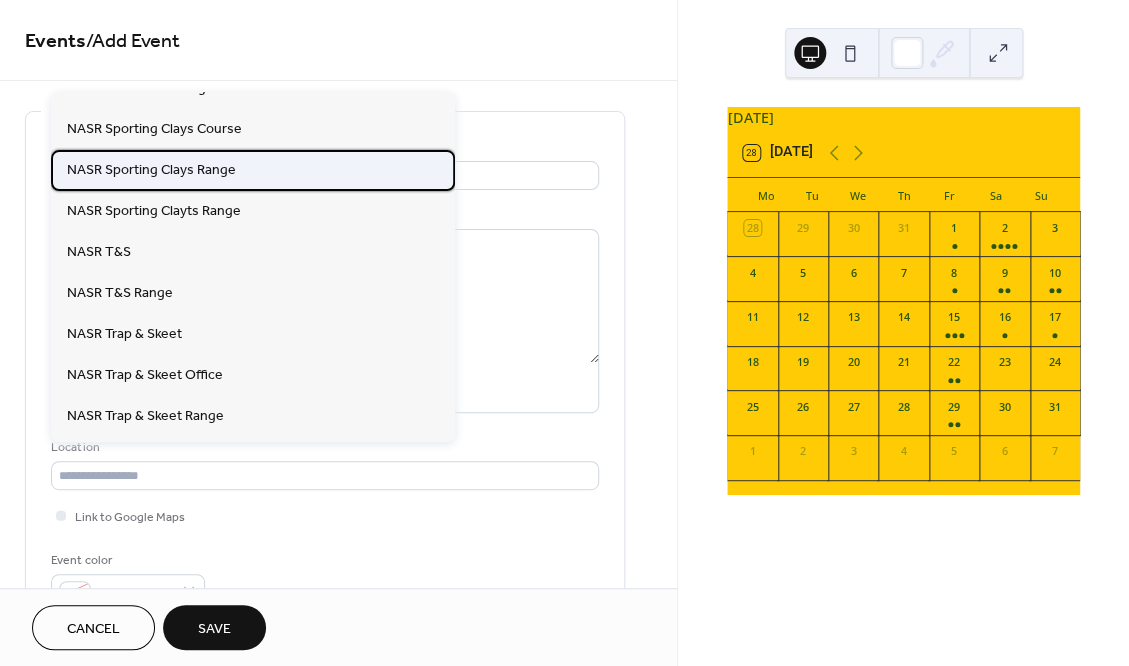 click on "NASR Sporting Clays Range" at bounding box center (151, 169) 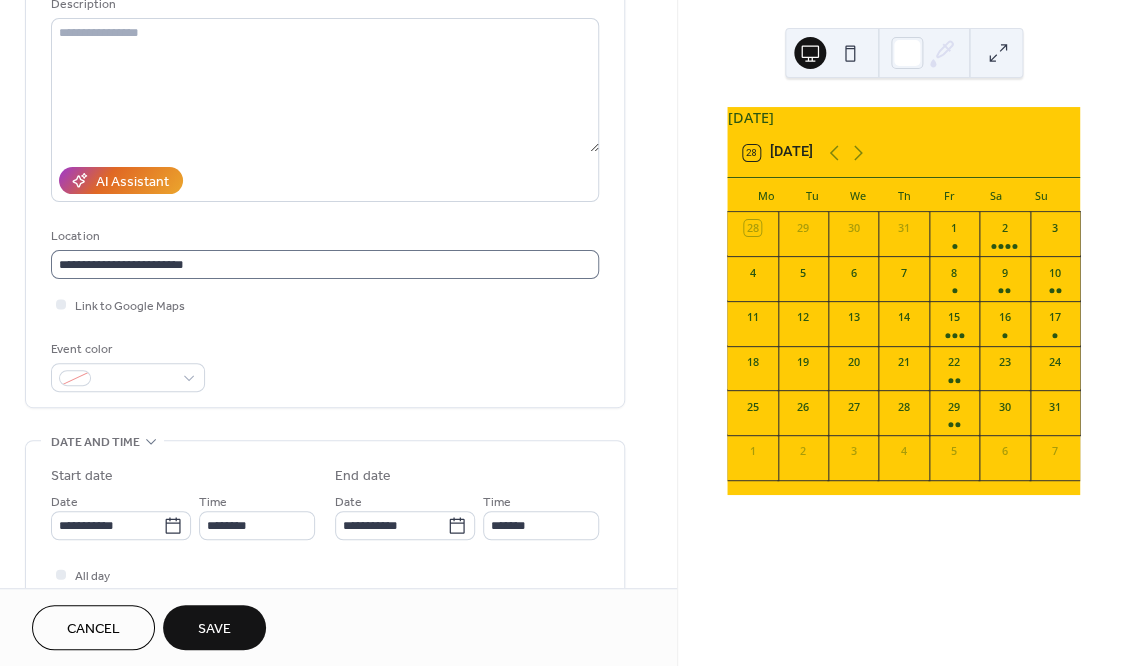 scroll, scrollTop: 226, scrollLeft: 0, axis: vertical 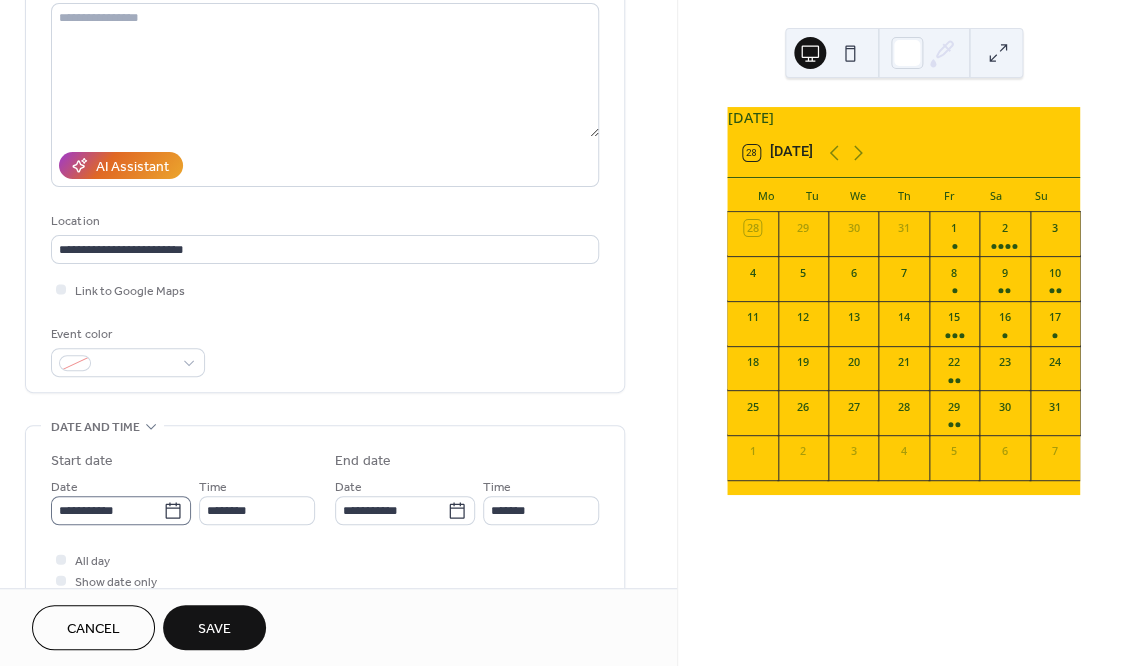 click 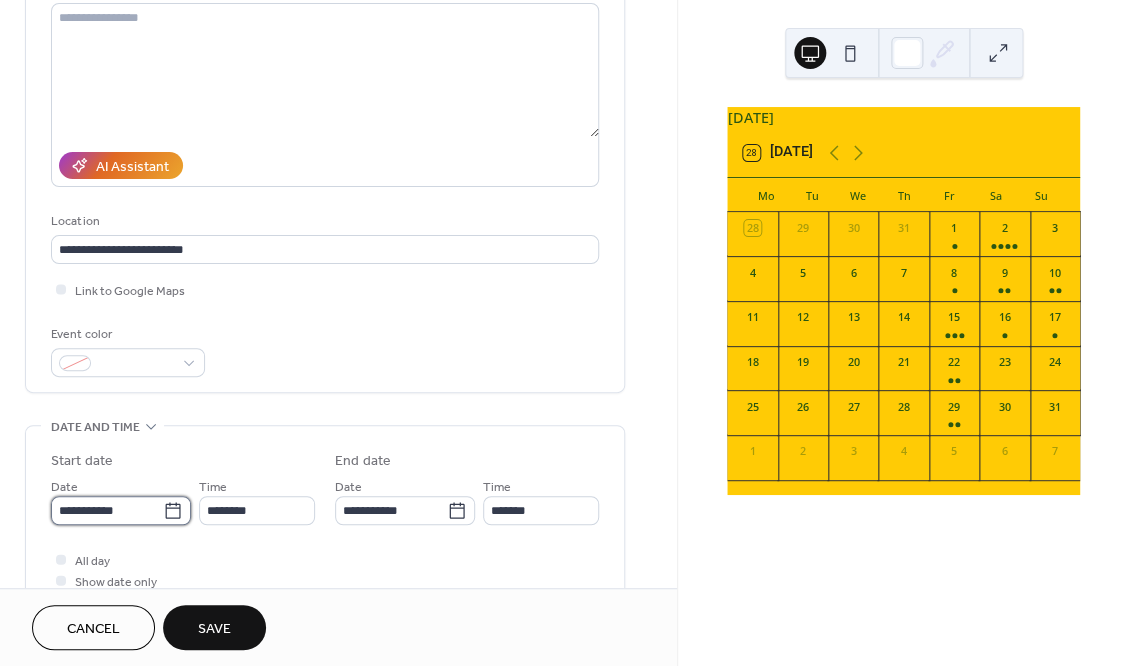 click on "**********" at bounding box center (107, 510) 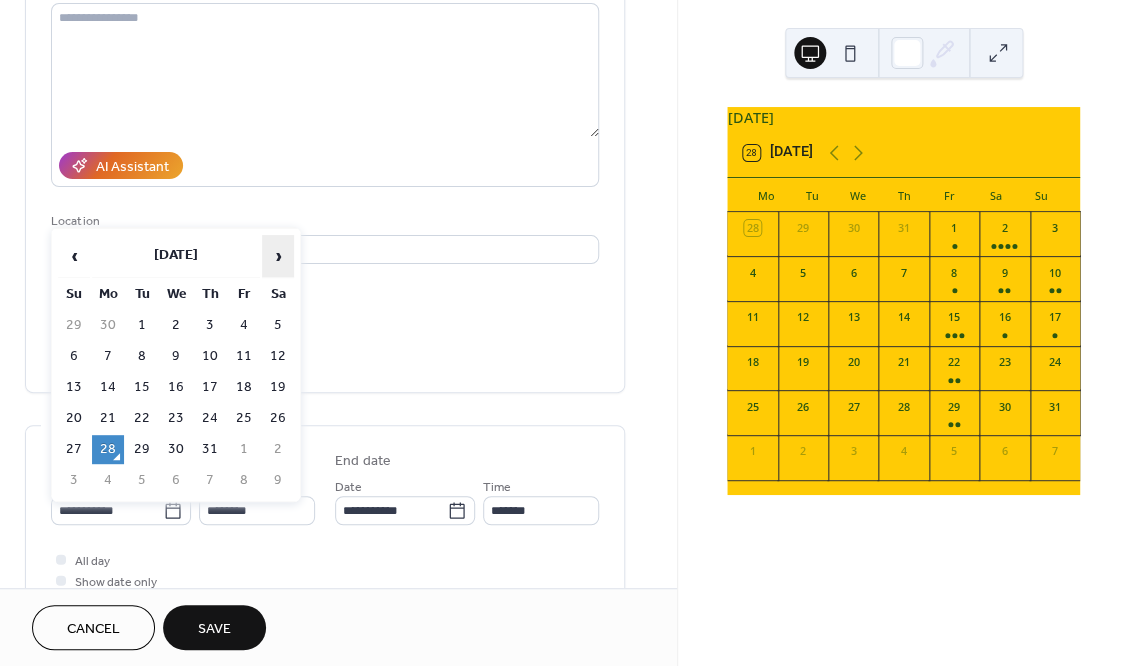 click on "›" at bounding box center (278, 256) 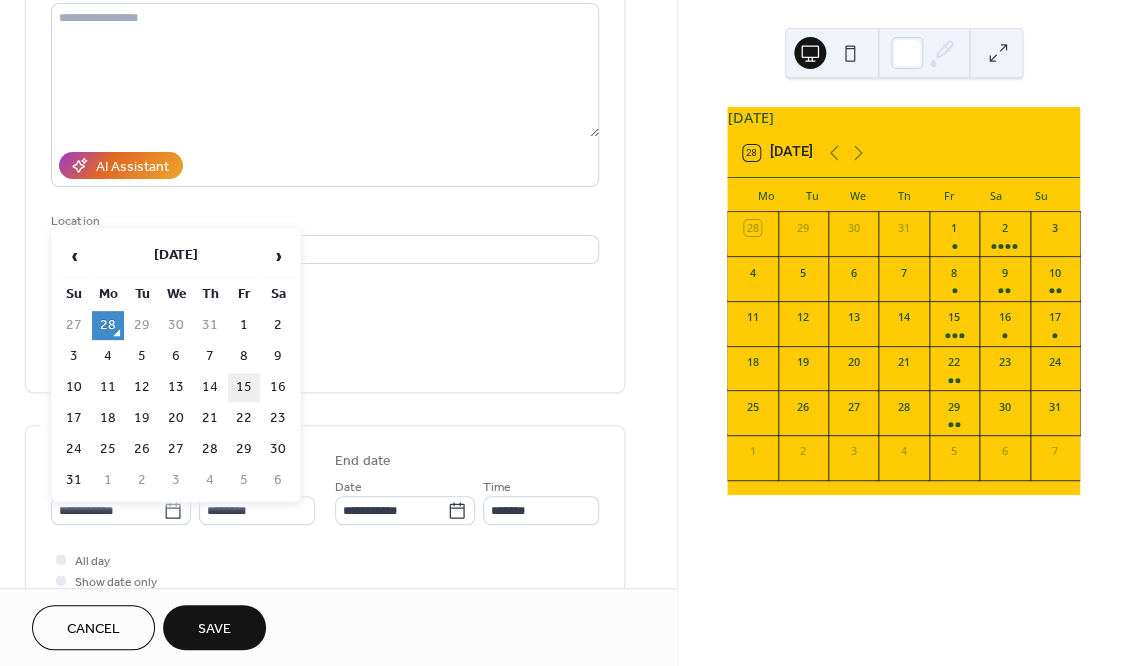 click on "15" at bounding box center [244, 387] 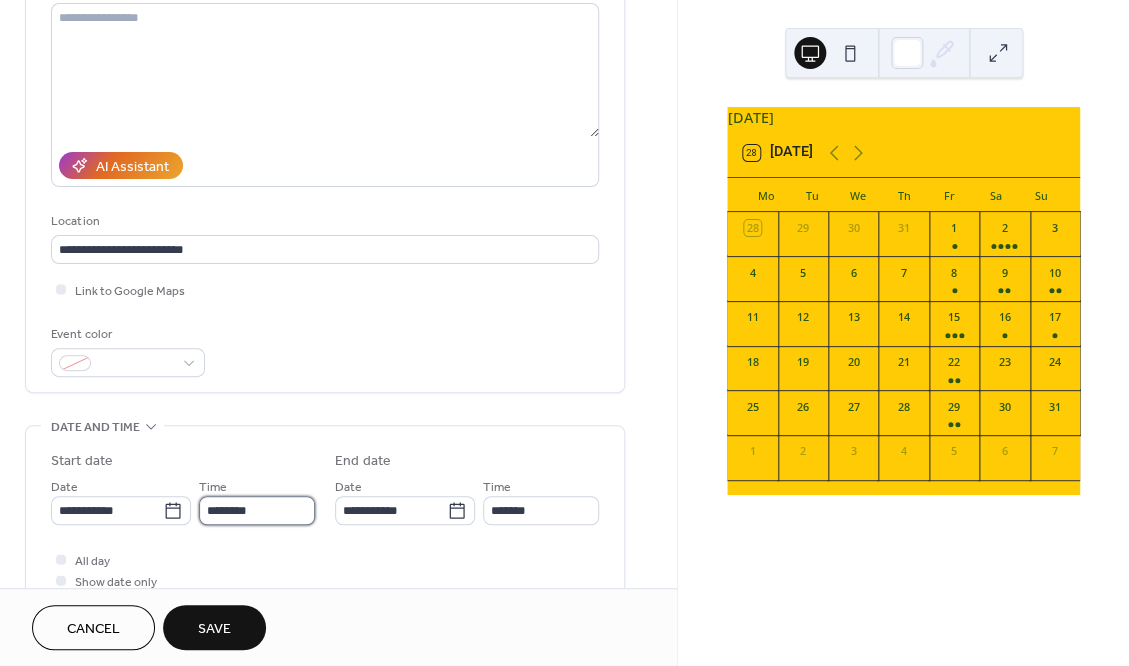 click on "********" at bounding box center [257, 510] 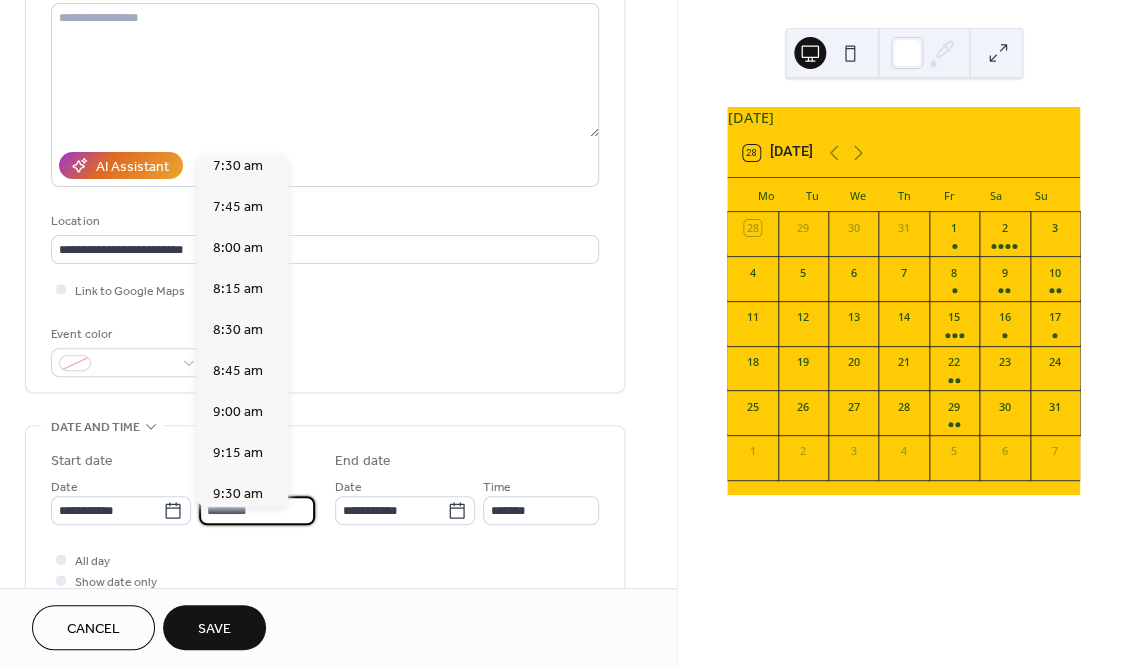 scroll, scrollTop: 1216, scrollLeft: 0, axis: vertical 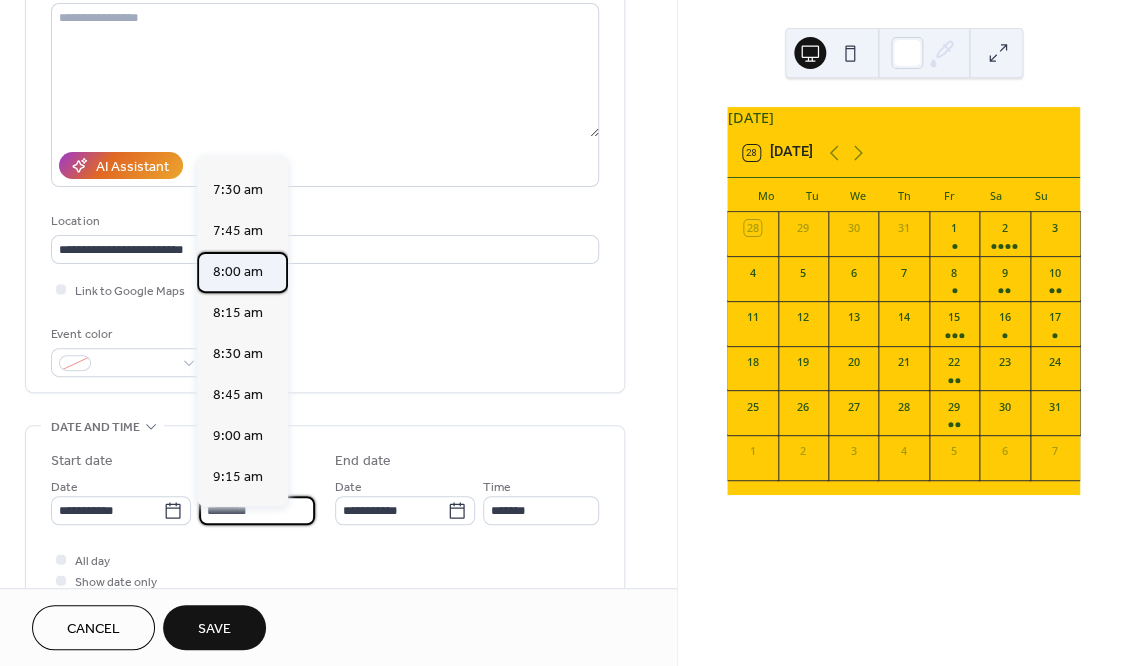 click on "8:00 am" at bounding box center (238, 271) 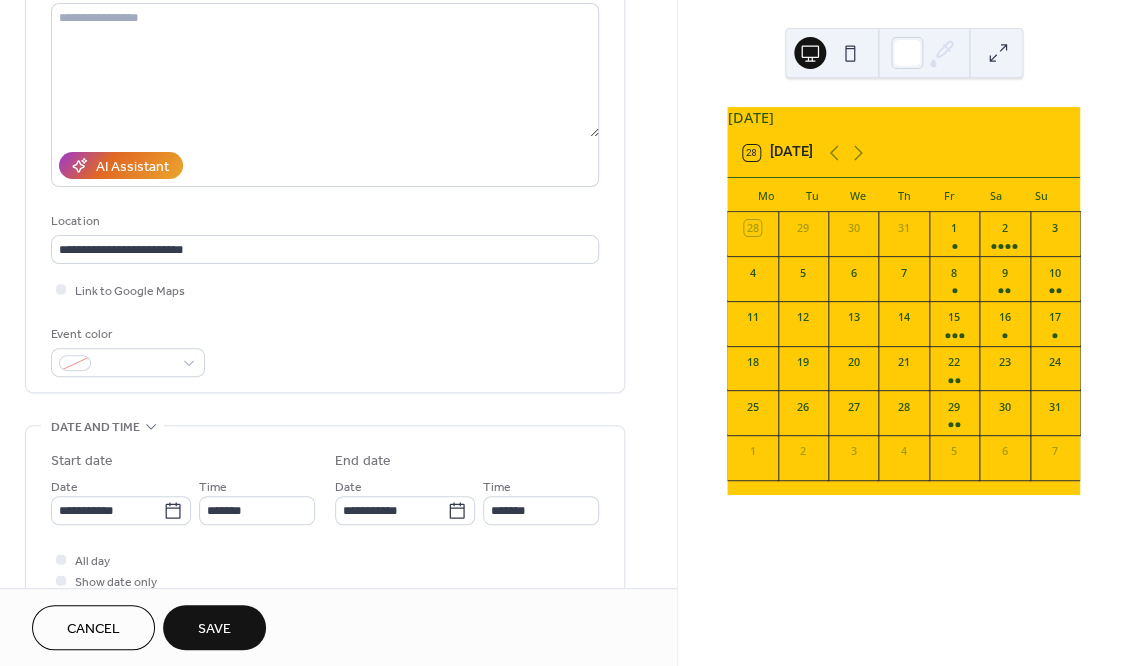 type on "*******" 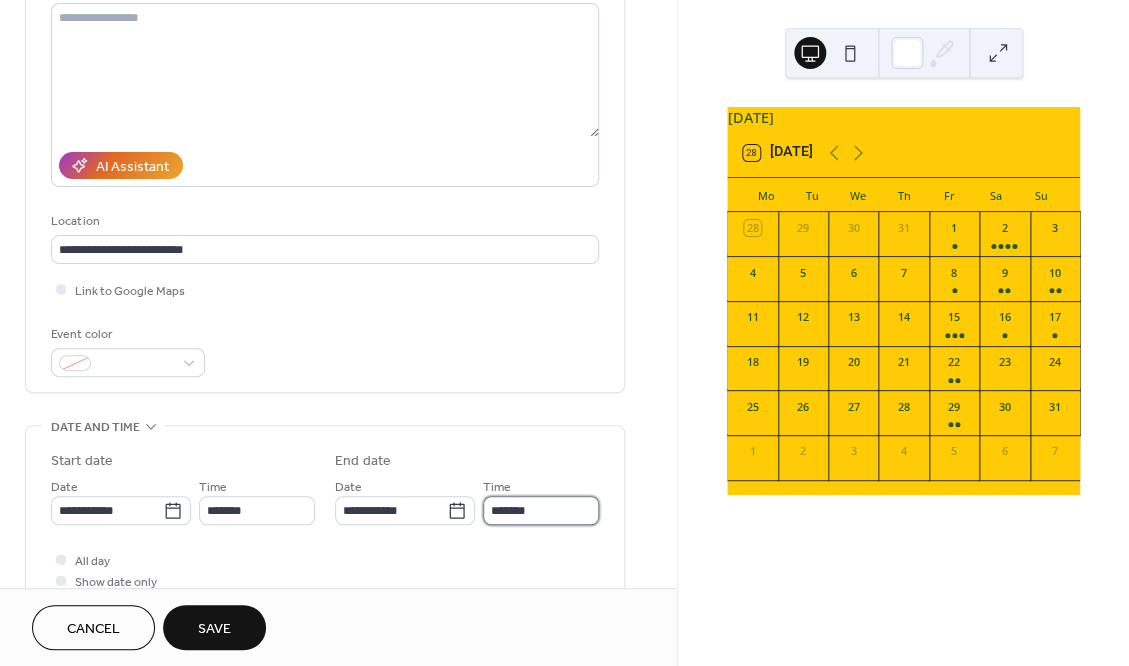click on "*******" at bounding box center (541, 510) 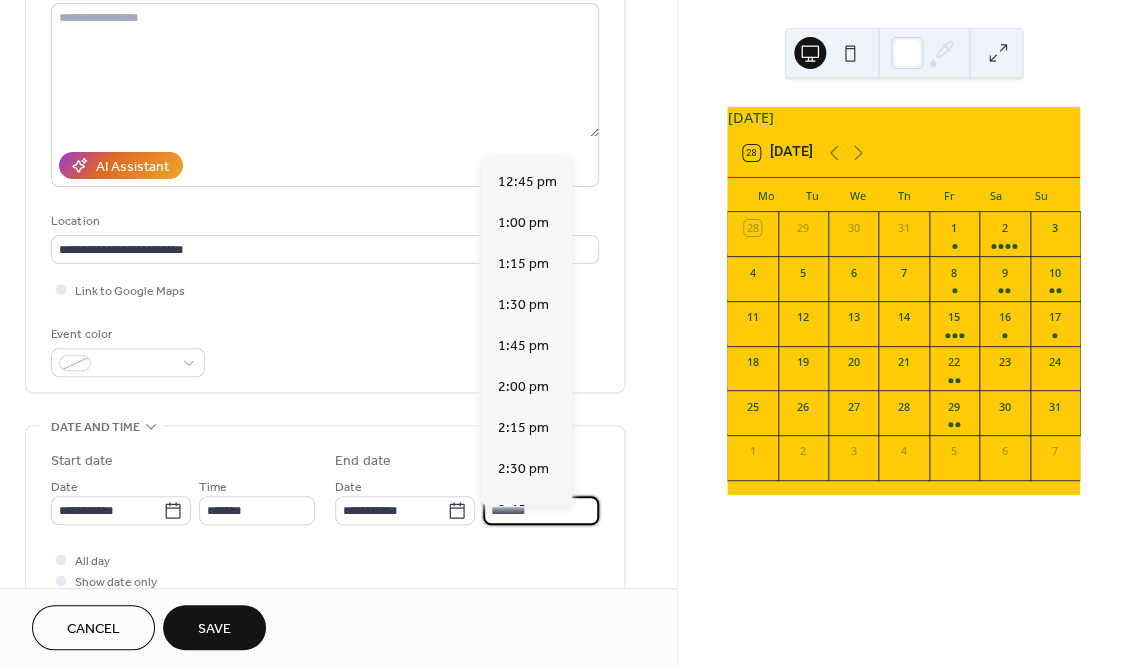 scroll, scrollTop: 743, scrollLeft: 0, axis: vertical 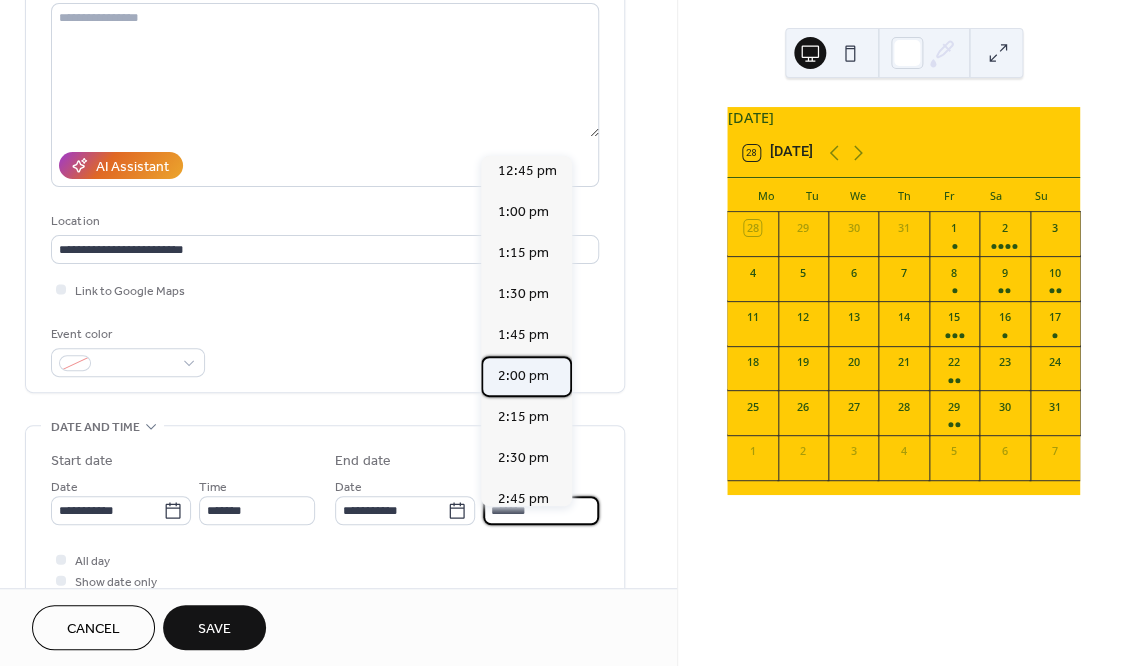 click on "2:00 pm" at bounding box center (522, 375) 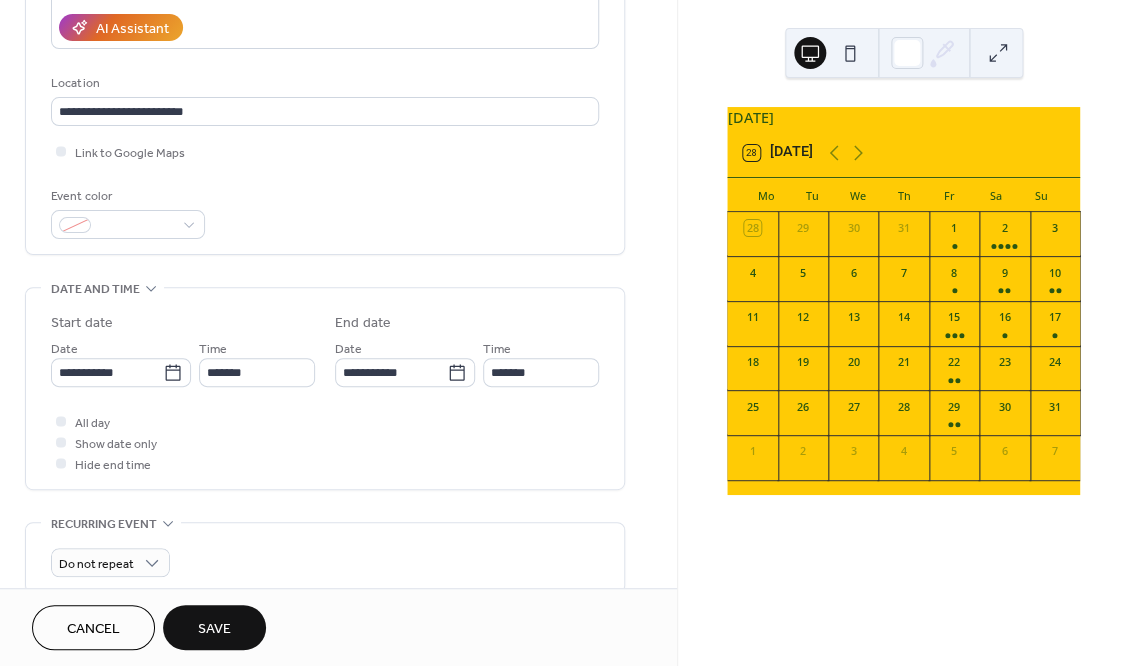 scroll, scrollTop: 373, scrollLeft: 0, axis: vertical 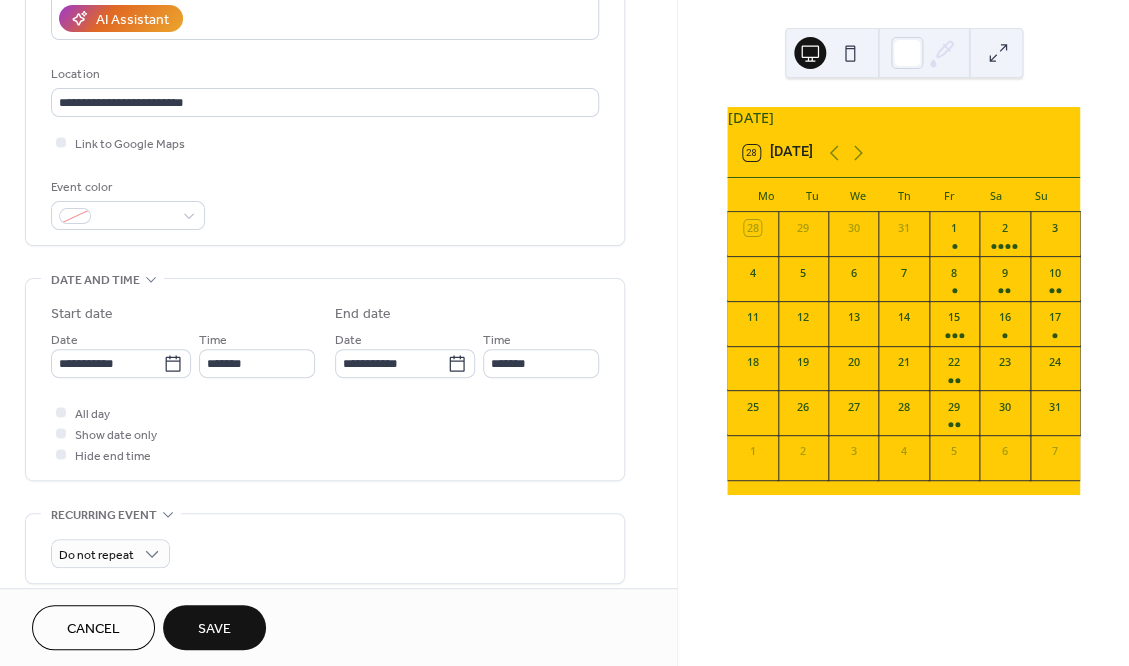 click on "Save" at bounding box center (214, 629) 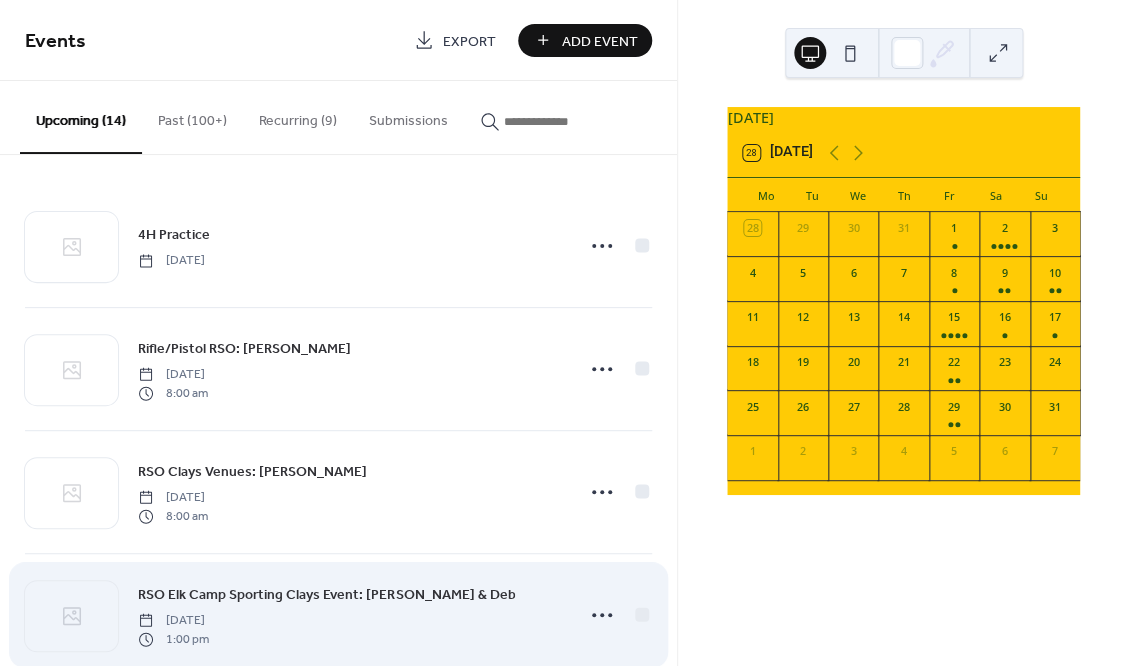 click on "17" at bounding box center (1055, 323) 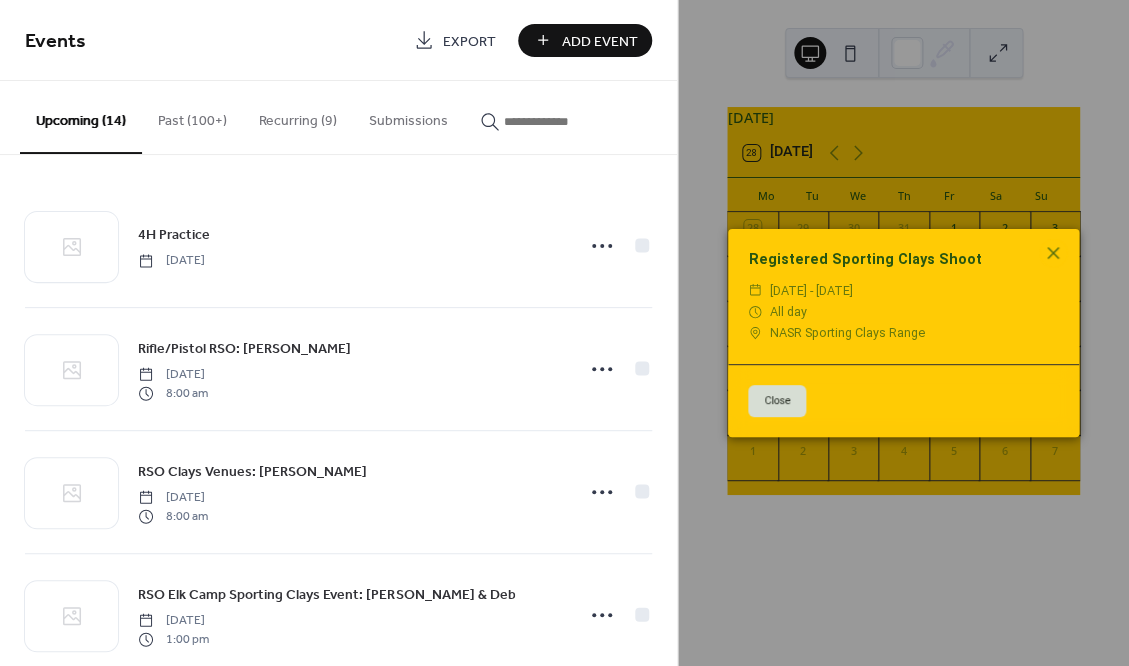 click on "Close" at bounding box center [777, 401] 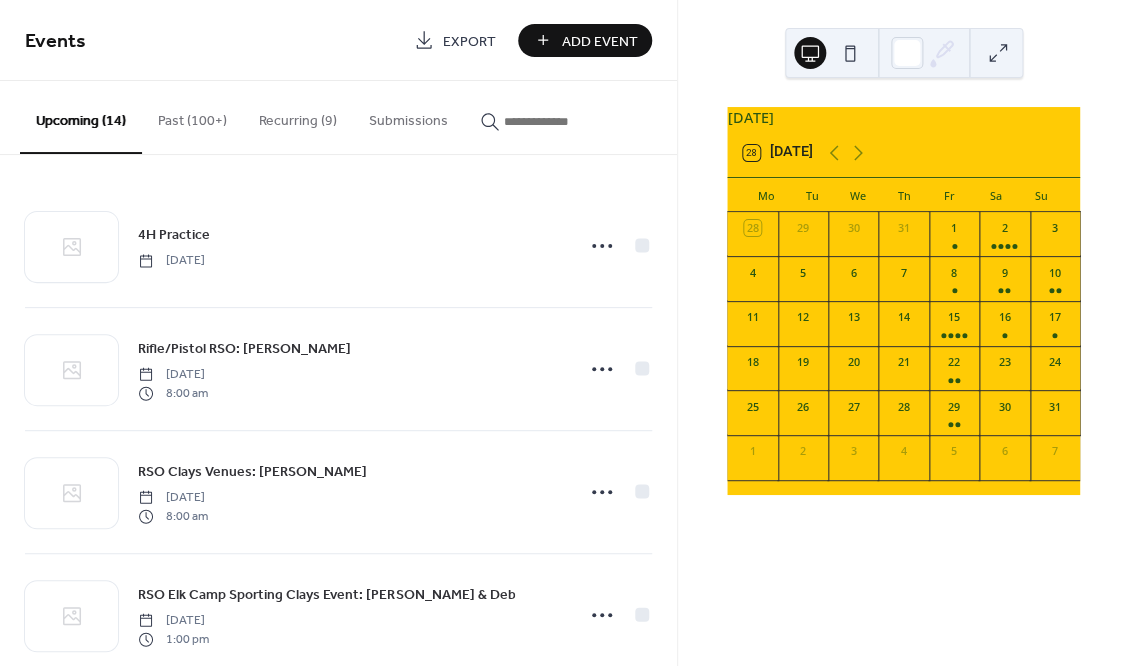 click on "Add Event" at bounding box center (599, 41) 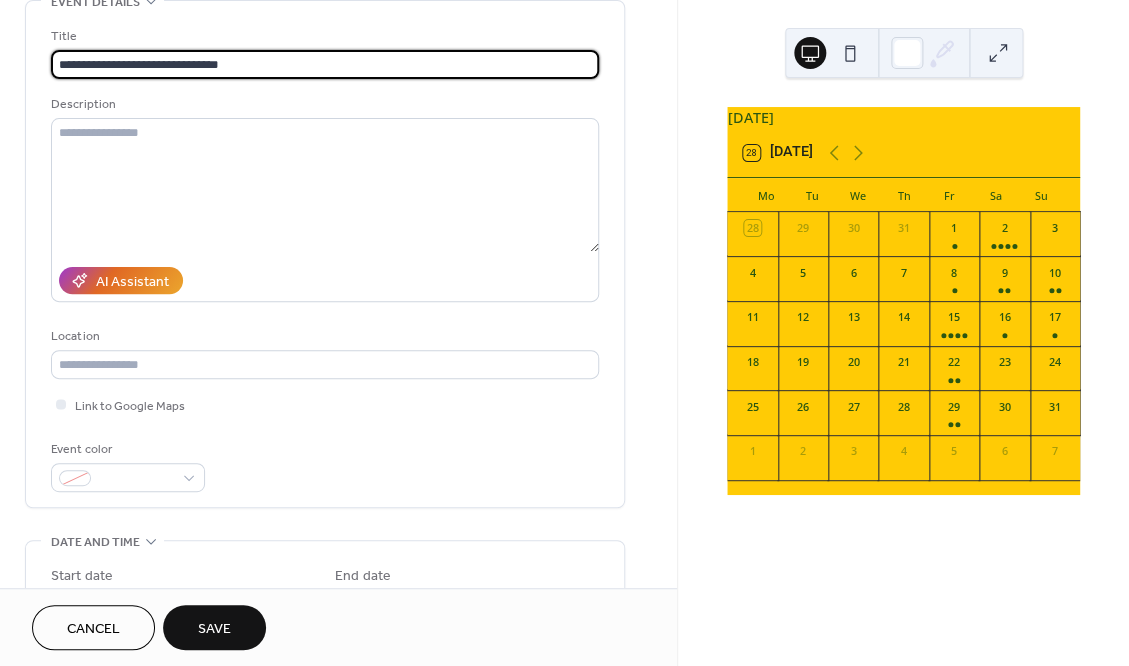 scroll, scrollTop: 126, scrollLeft: 0, axis: vertical 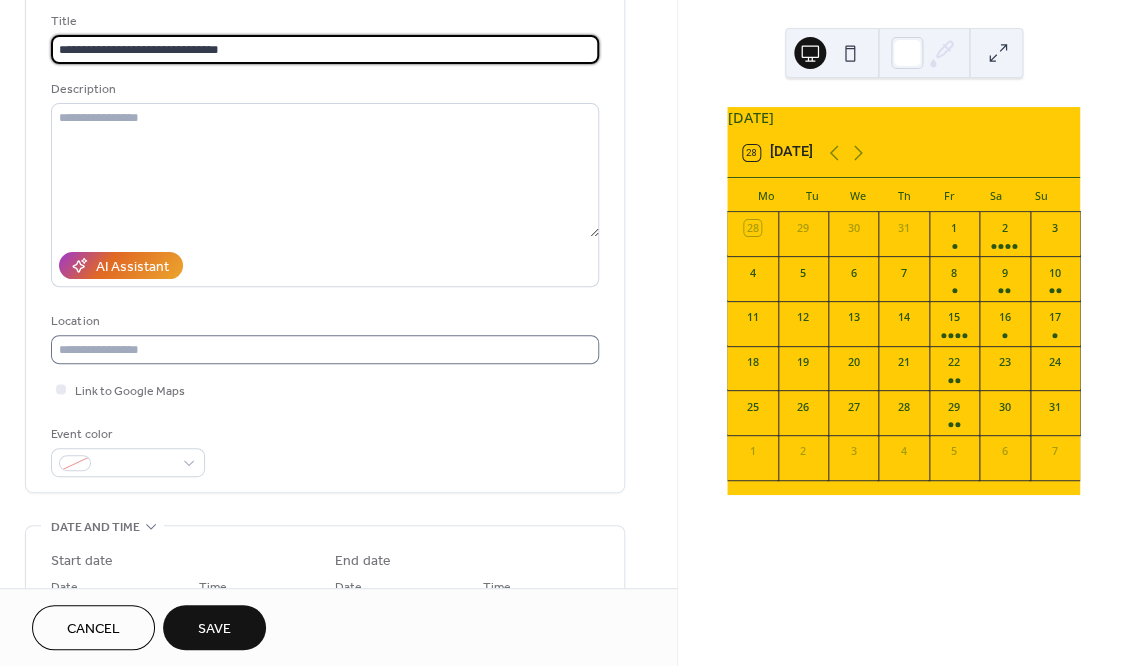type on "**********" 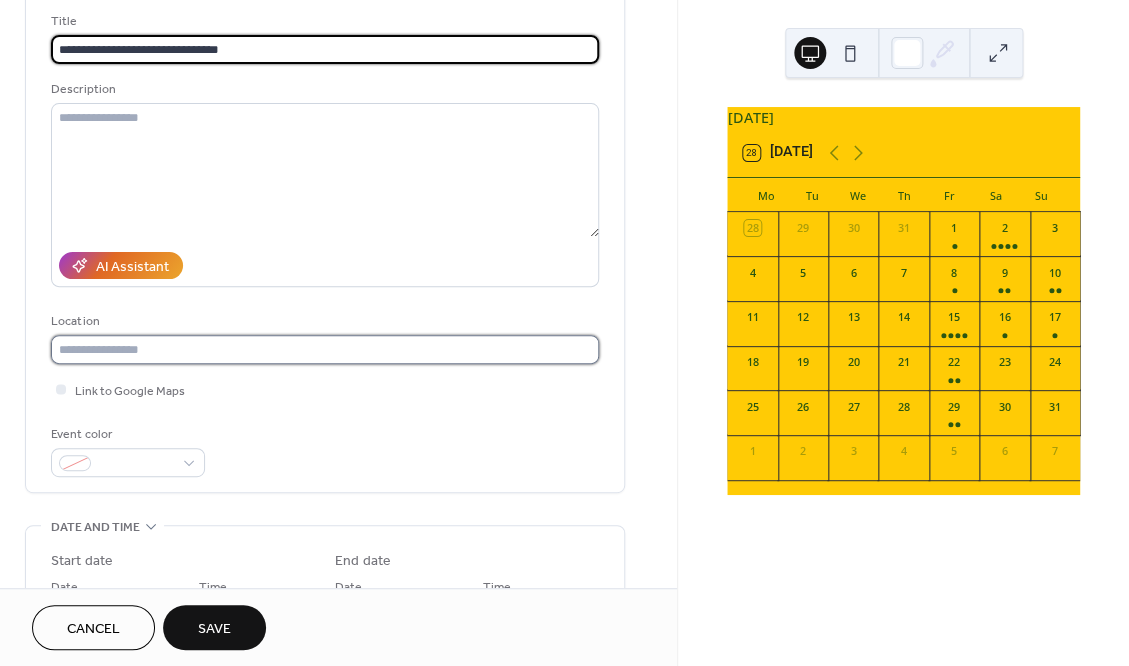 click at bounding box center [325, 349] 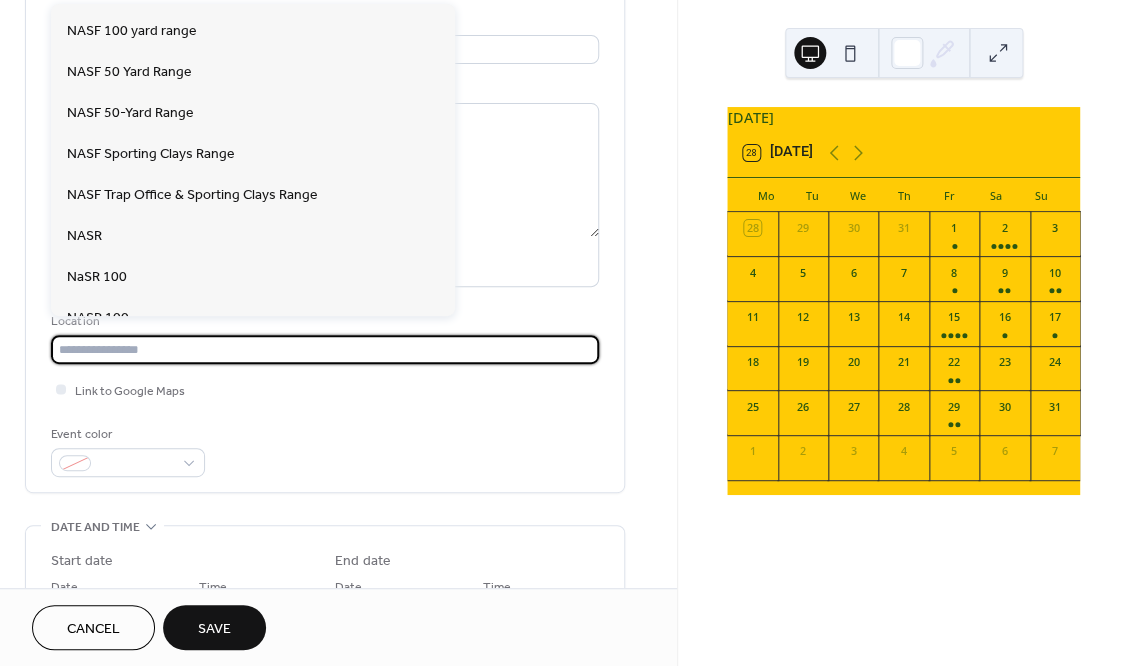 scroll, scrollTop: 445, scrollLeft: 0, axis: vertical 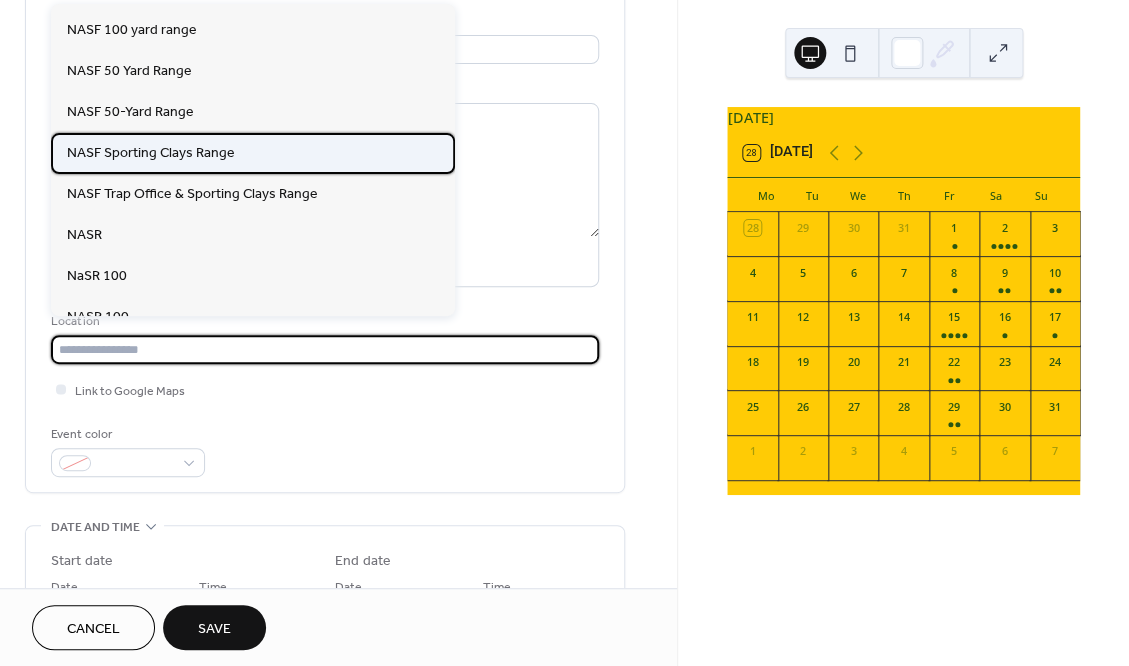 click on "NASF Sporting Clays Range" at bounding box center [151, 153] 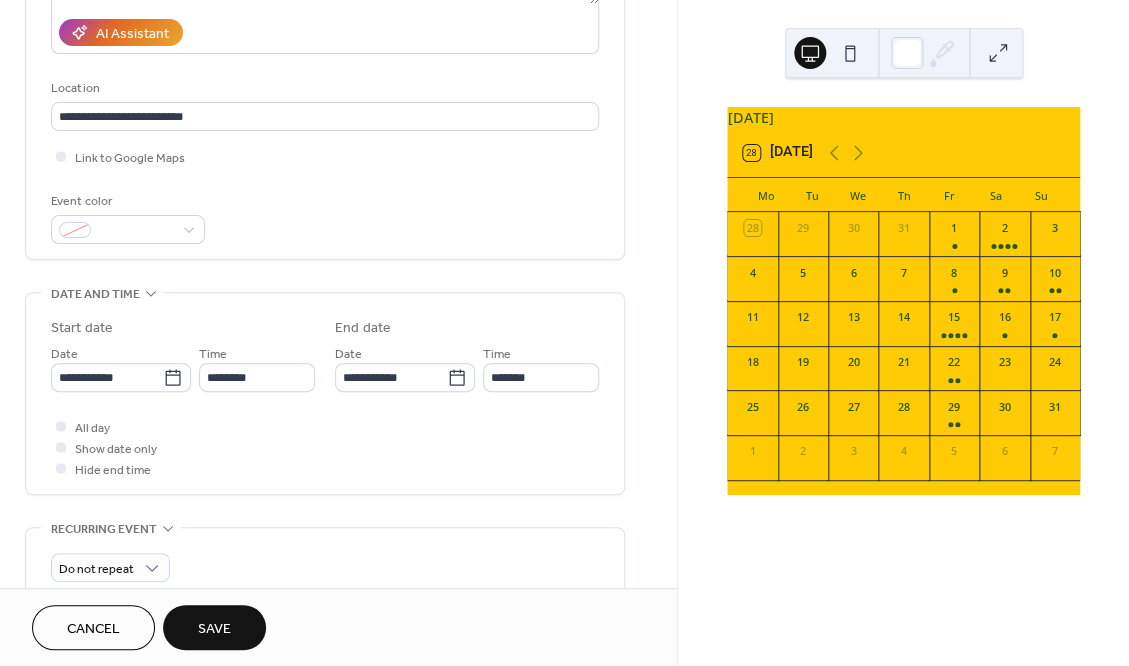 scroll, scrollTop: 362, scrollLeft: 0, axis: vertical 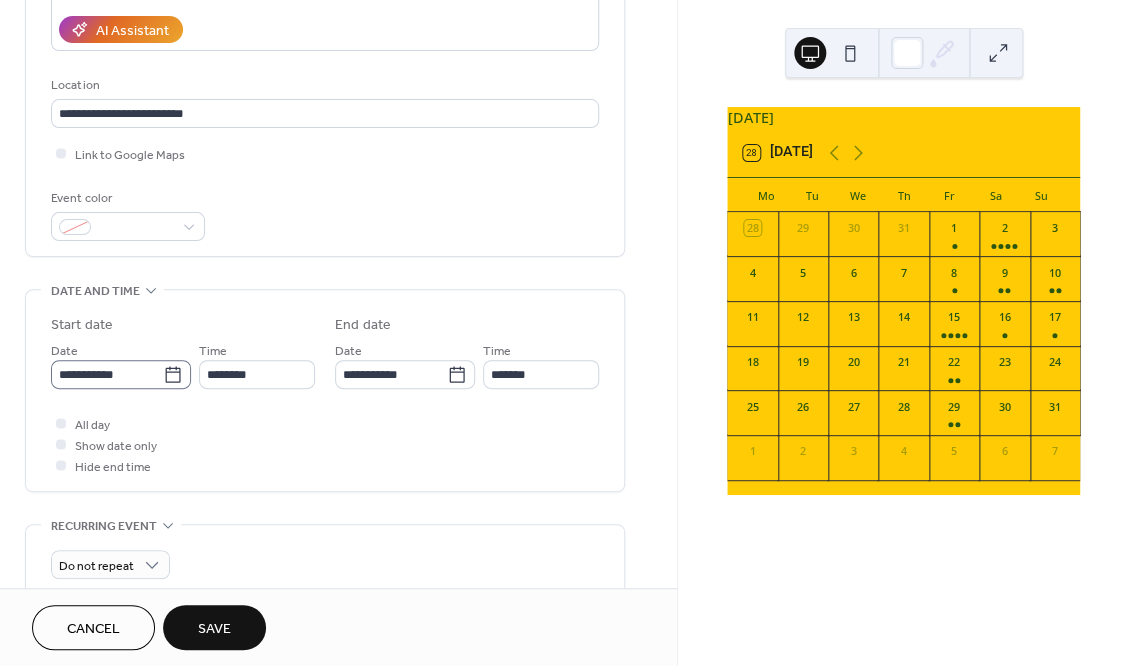 click 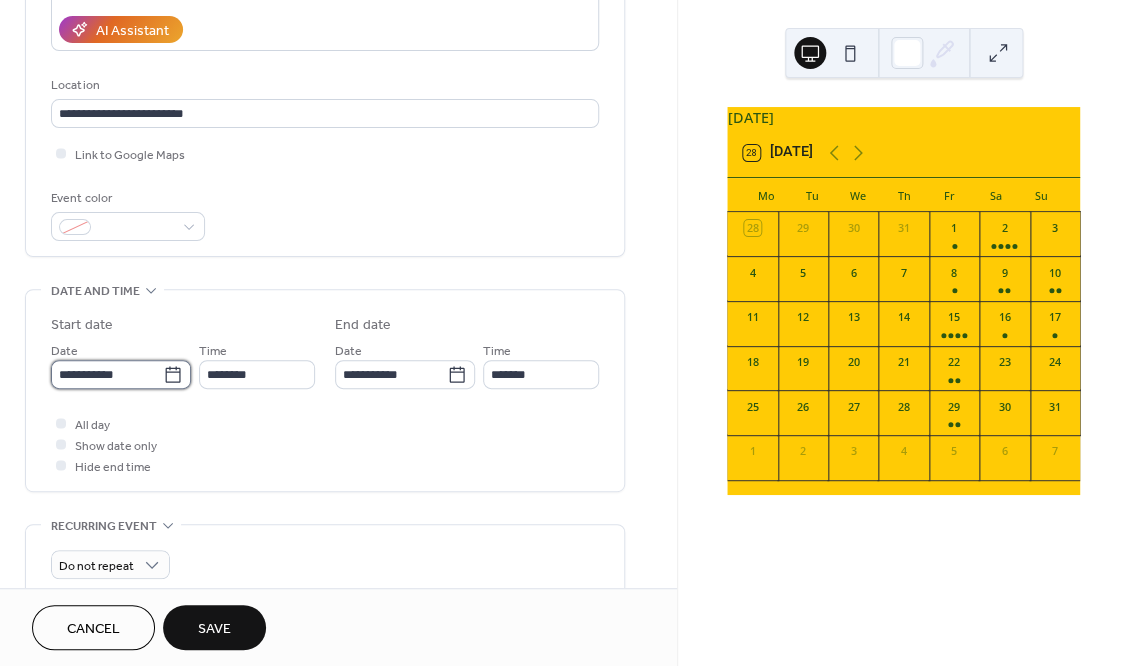 click on "**********" at bounding box center (107, 374) 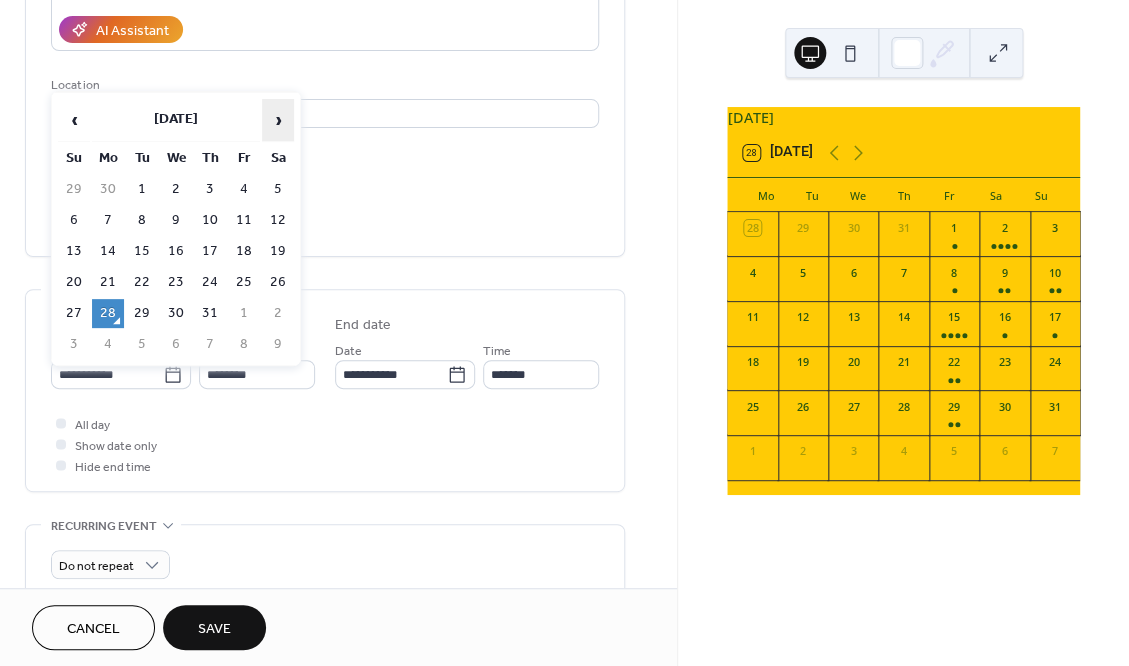 click on "›" at bounding box center [278, 120] 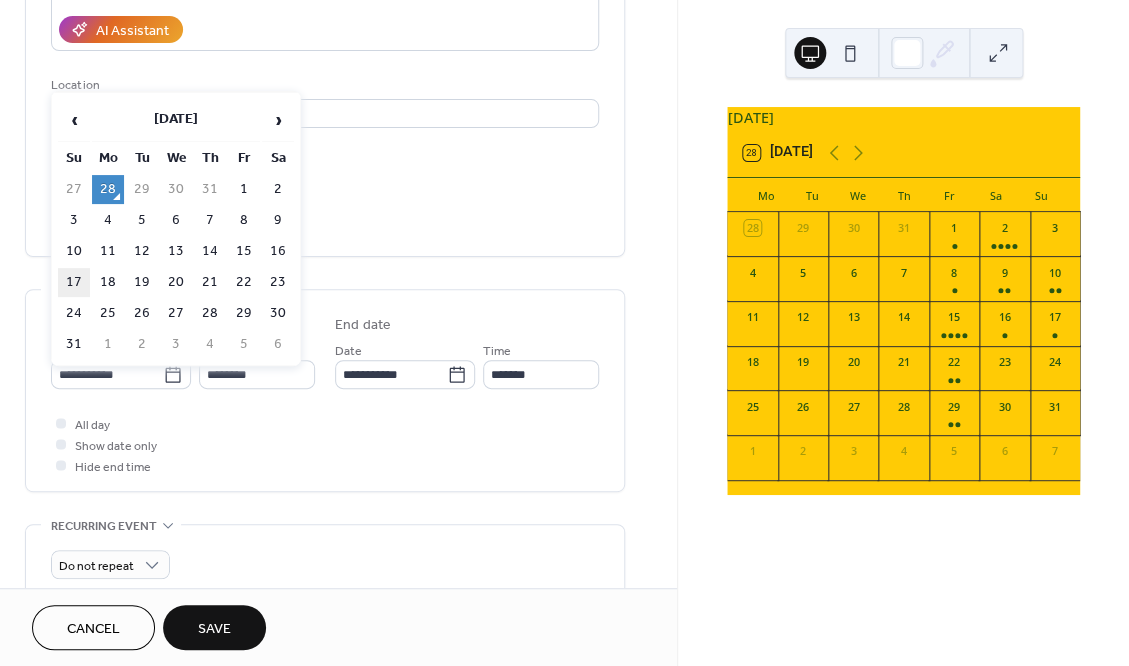 click on "17" at bounding box center (74, 282) 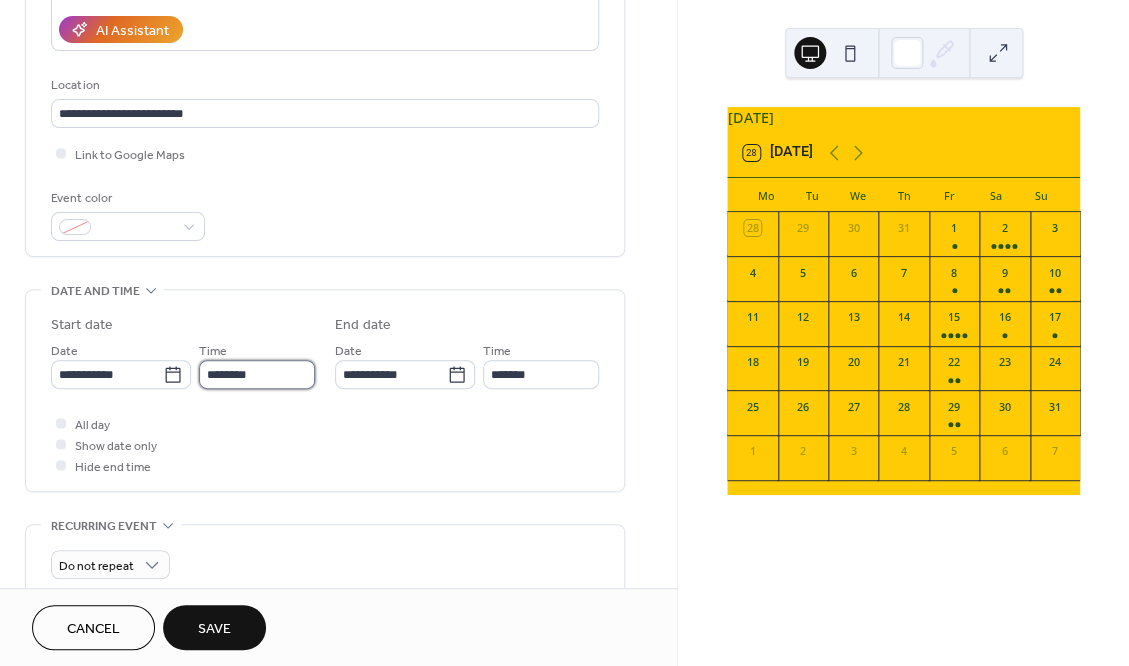 click on "********" at bounding box center [257, 374] 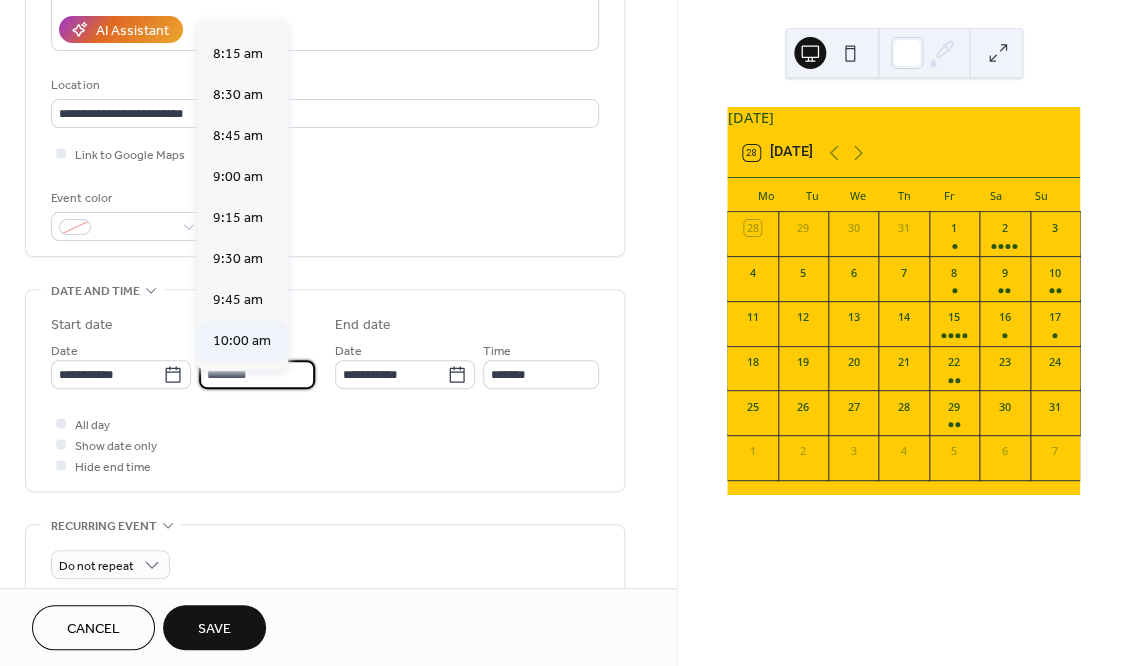 scroll, scrollTop: 1333, scrollLeft: 0, axis: vertical 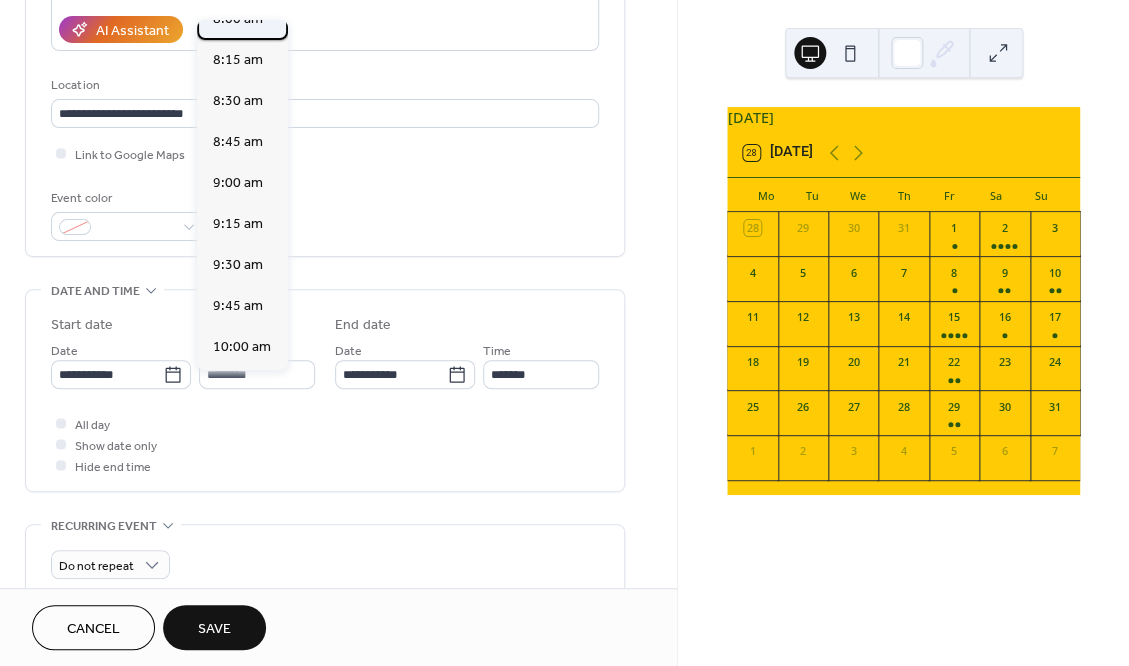 click on "8:00 am" at bounding box center (238, 18) 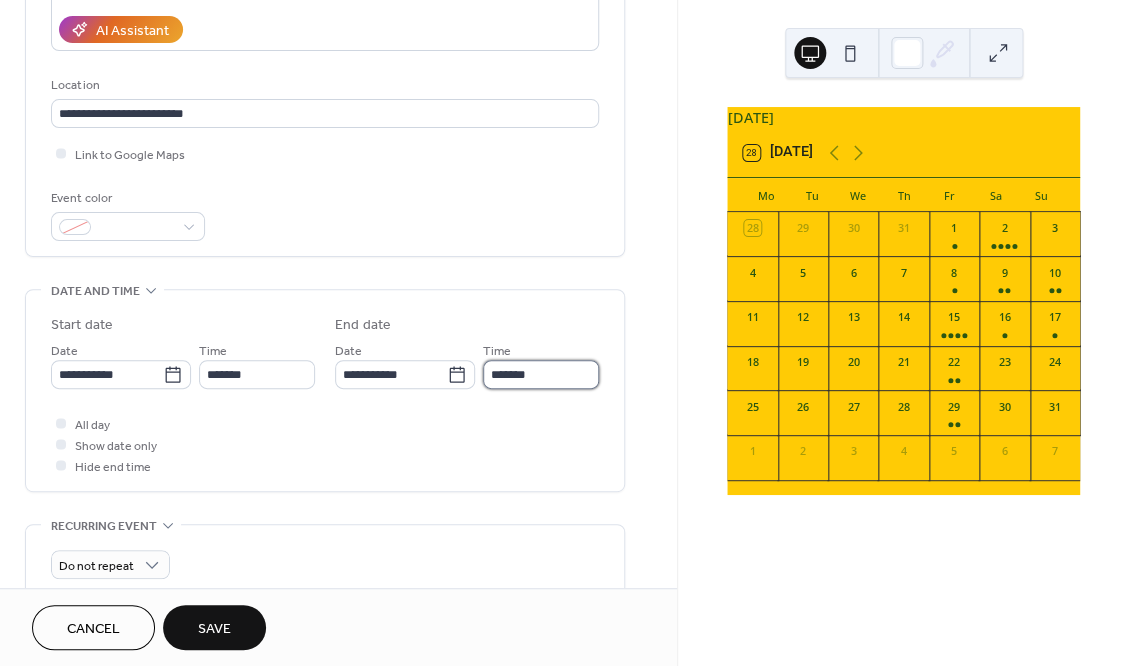 click on "*******" at bounding box center [541, 374] 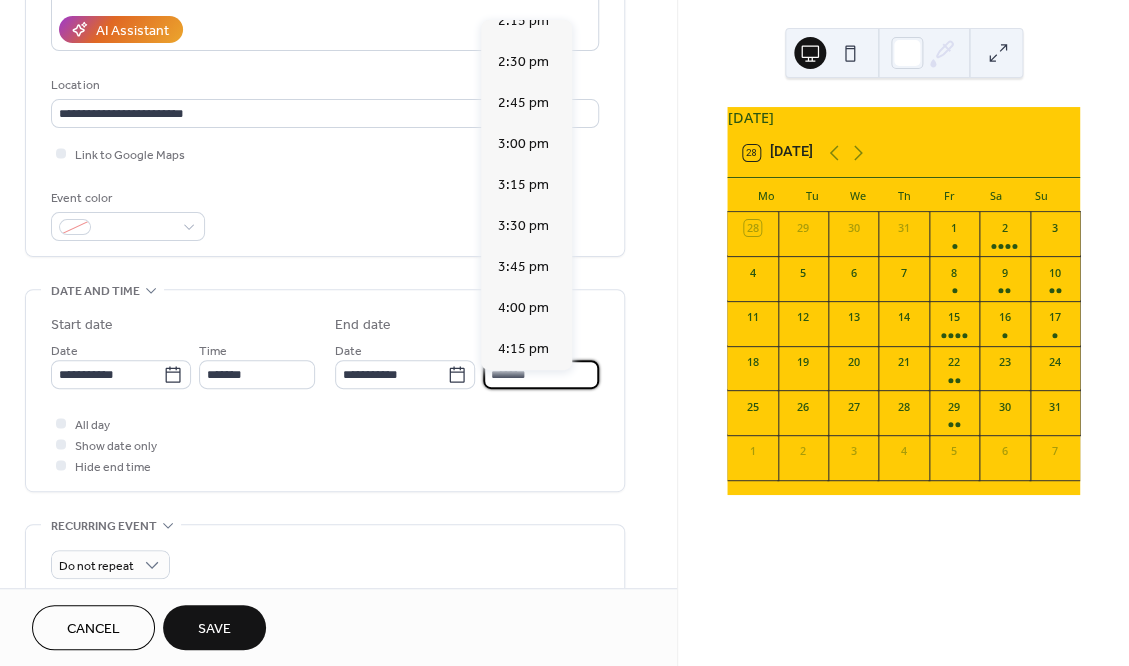 scroll, scrollTop: 1005, scrollLeft: 0, axis: vertical 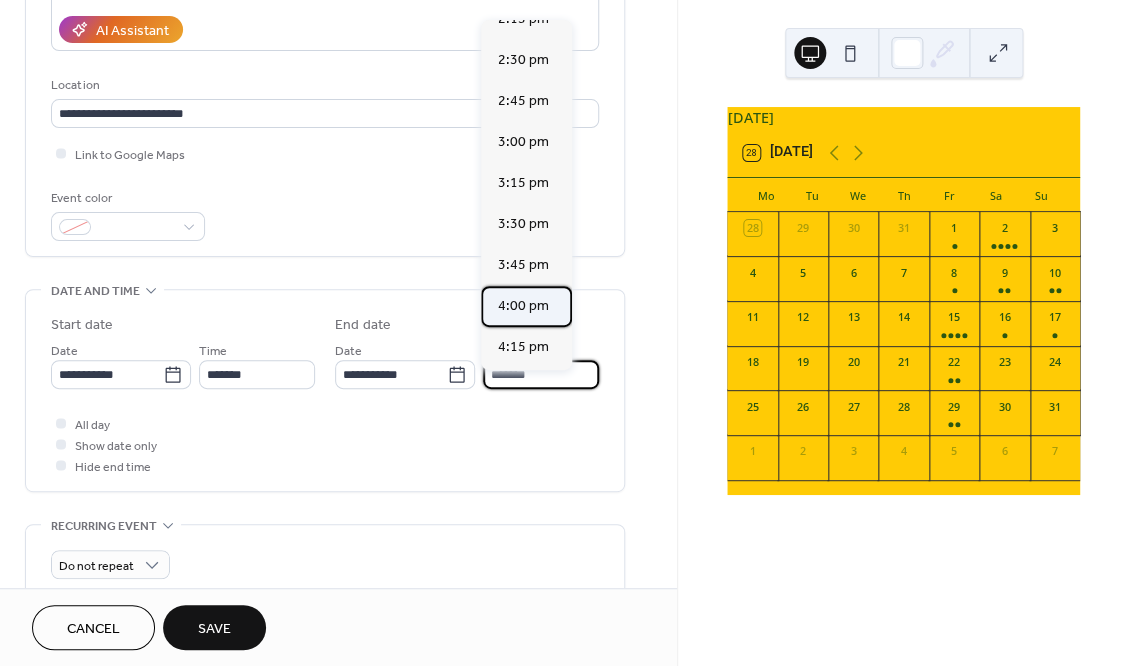 click on "4:00 pm" at bounding box center [522, 305] 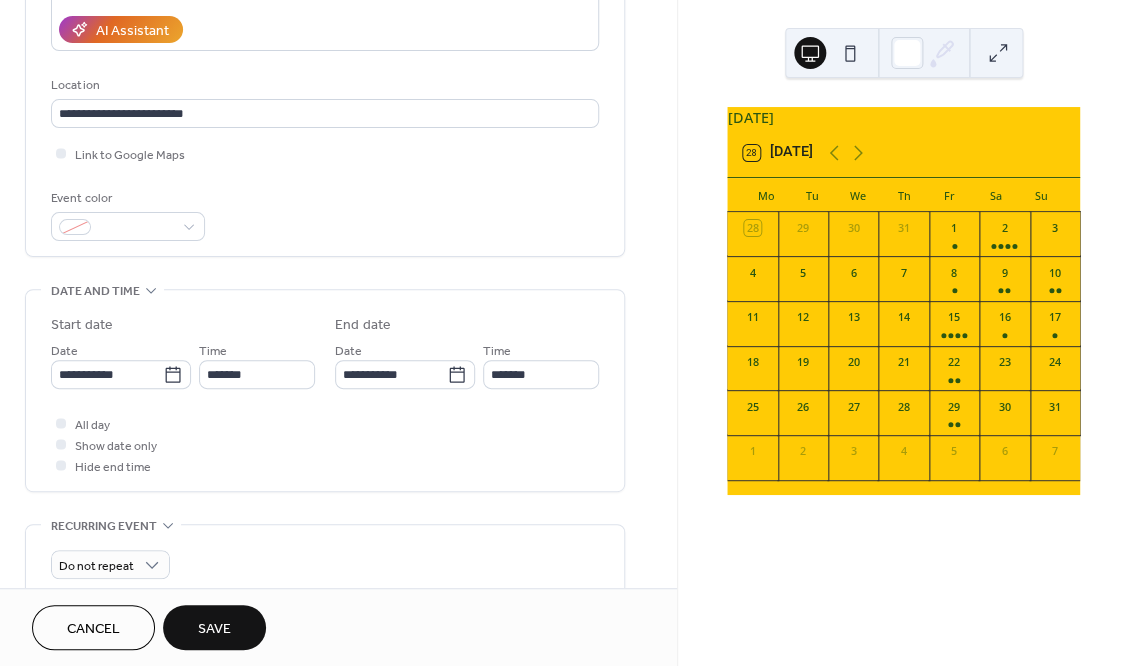 type on "*******" 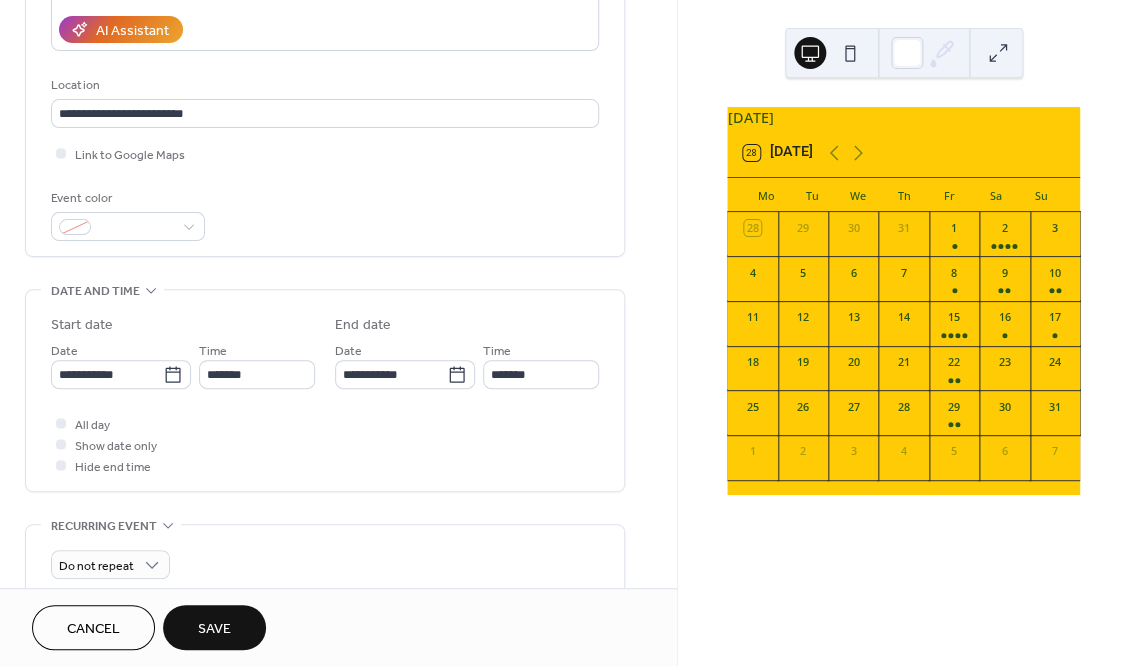 click on "Save" at bounding box center (214, 629) 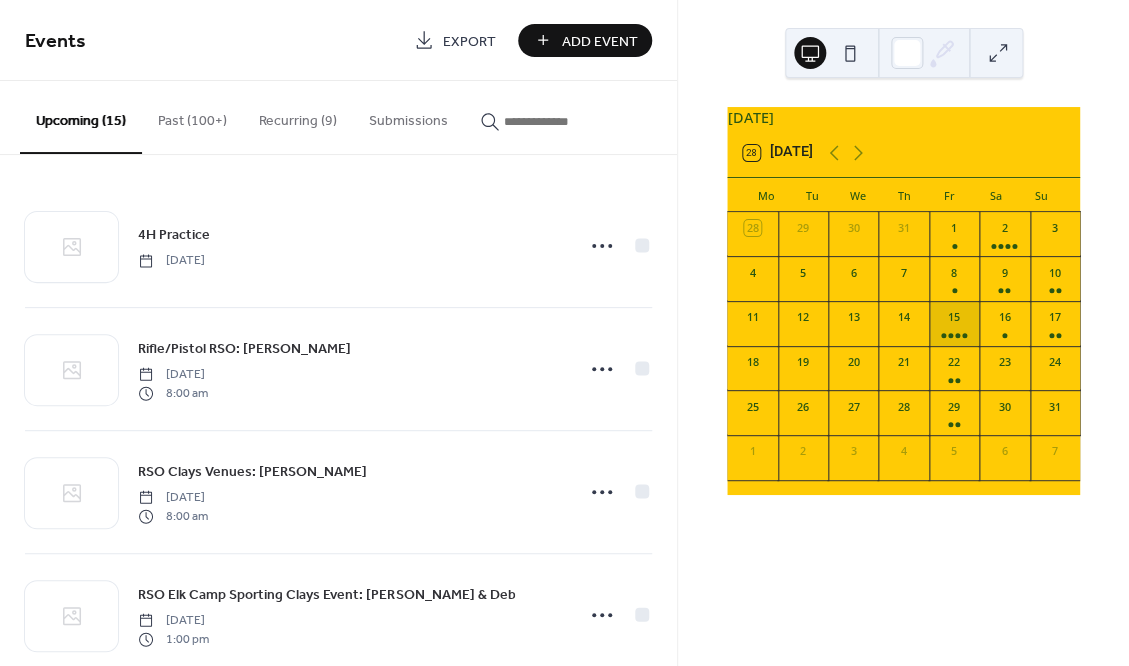 click on "15" at bounding box center (954, 323) 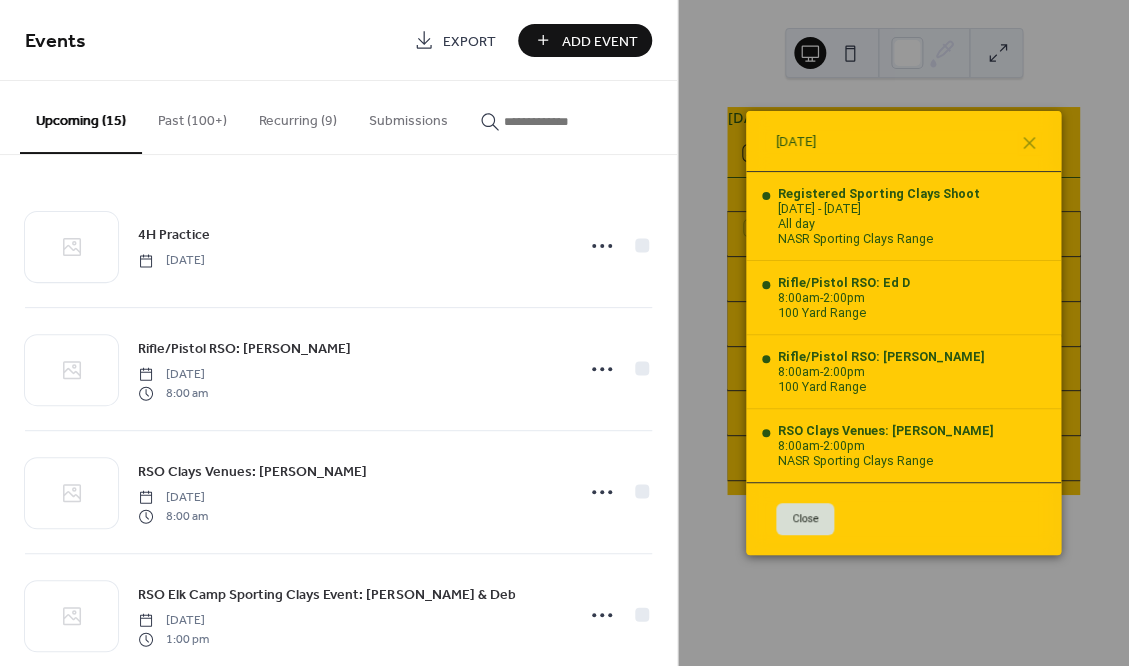 click on "Close" at bounding box center (805, 519) 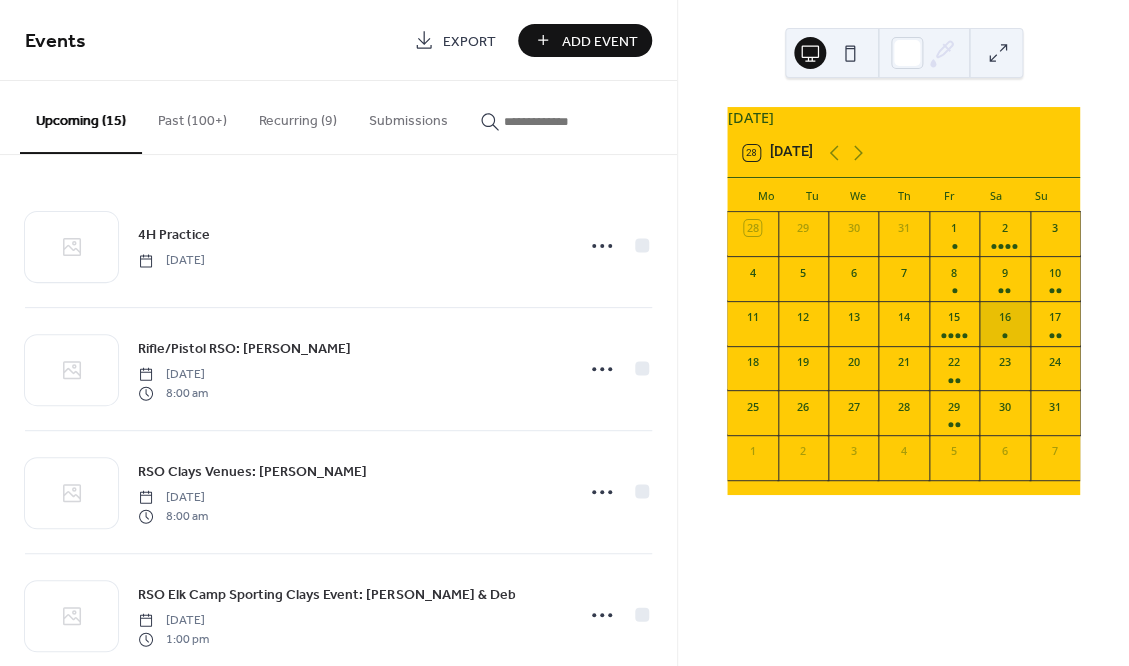 click on "16" at bounding box center (1004, 323) 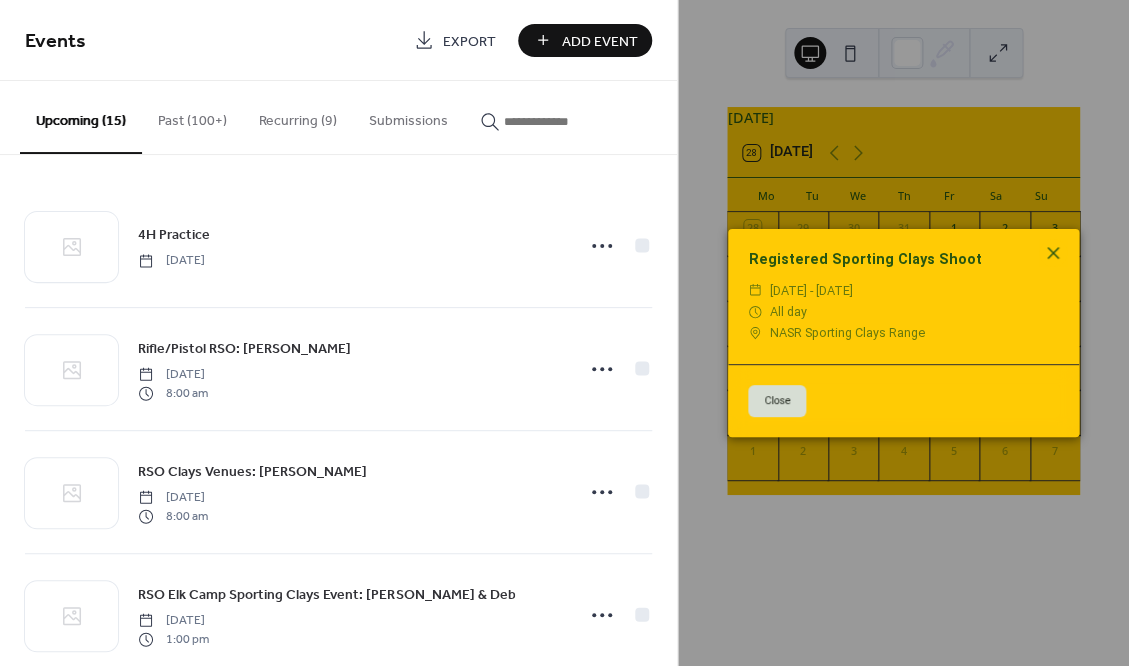 click 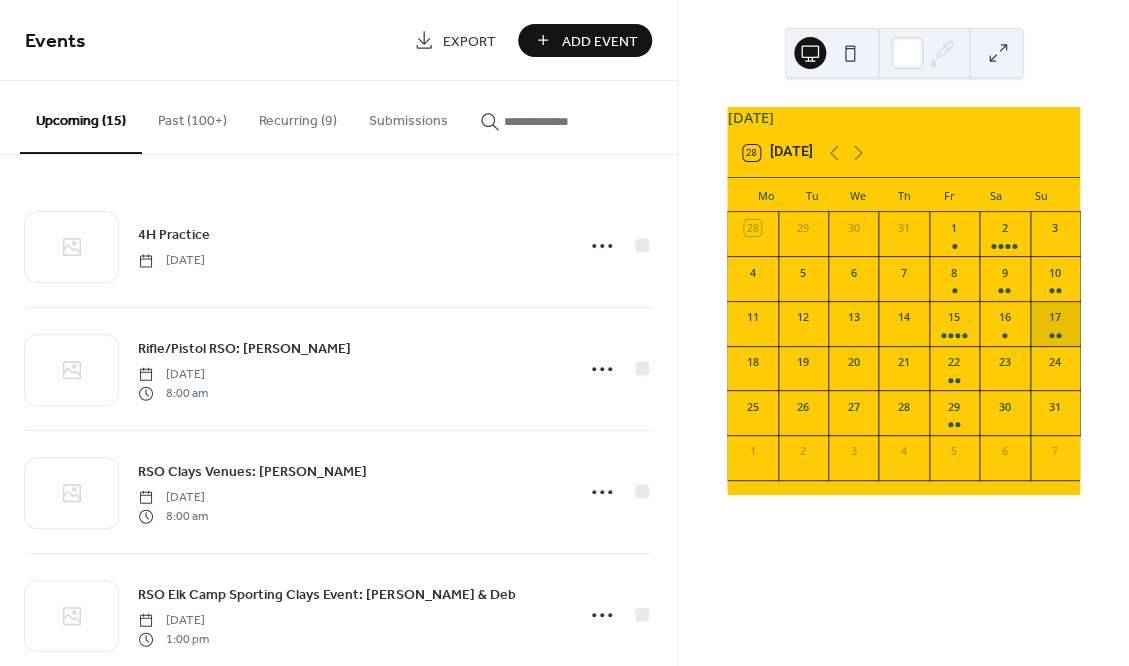 click on "17" at bounding box center (1055, 323) 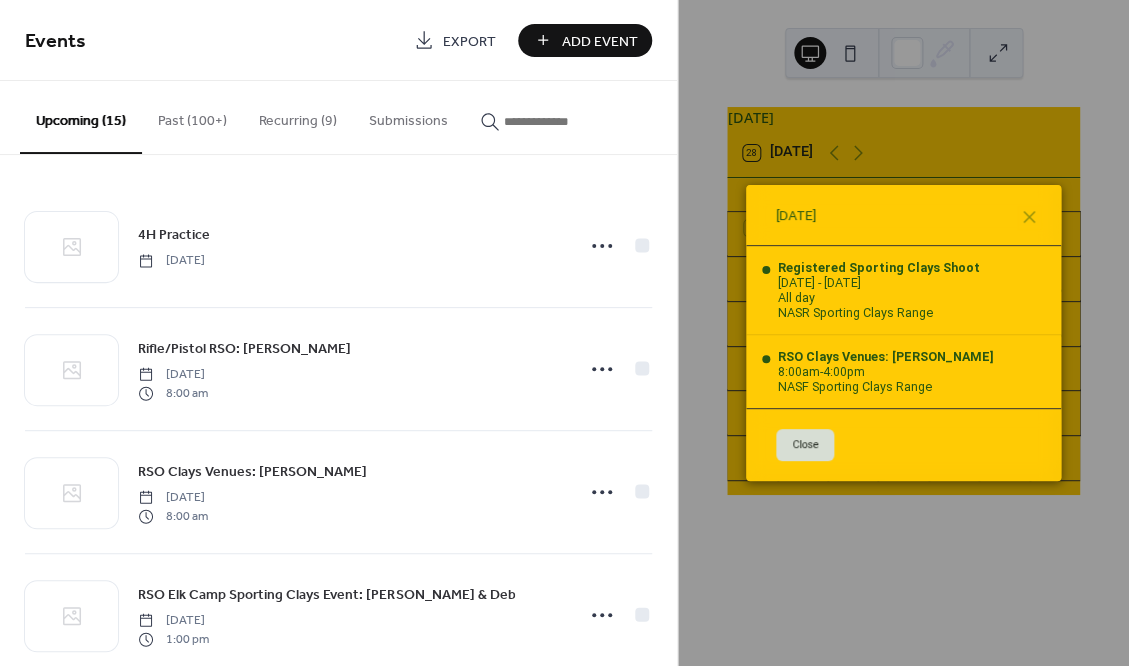 click on "Close" at bounding box center [805, 445] 